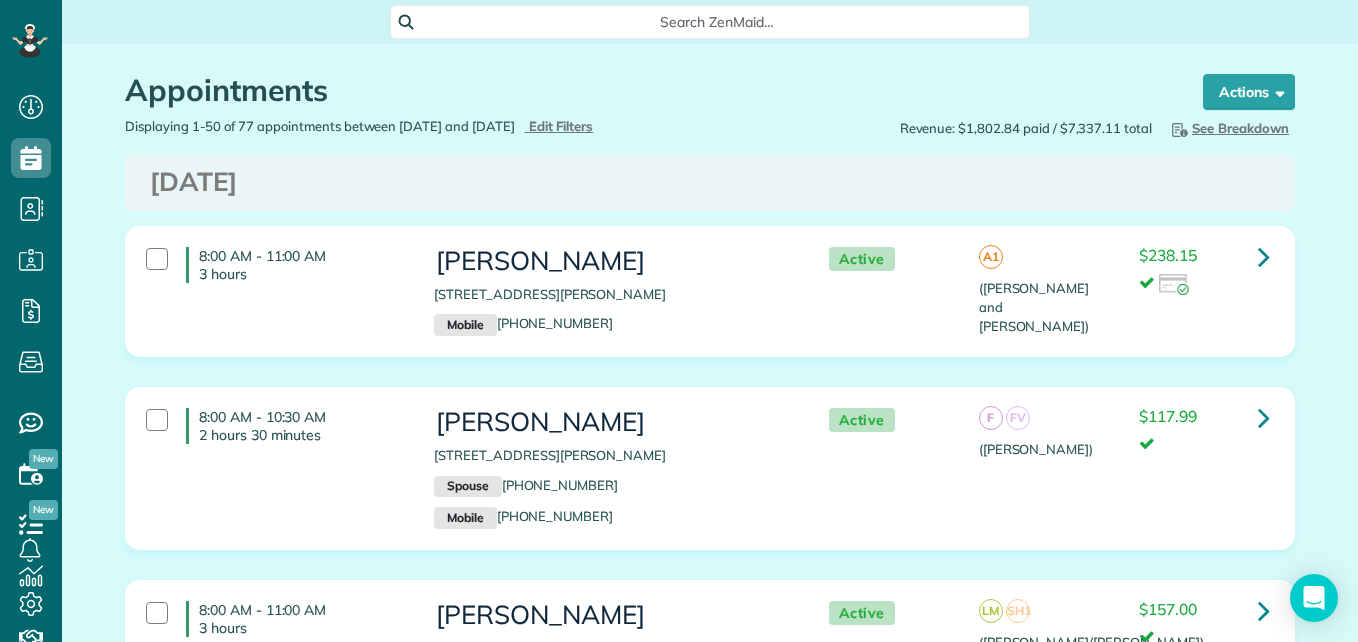 scroll, scrollTop: 0, scrollLeft: 0, axis: both 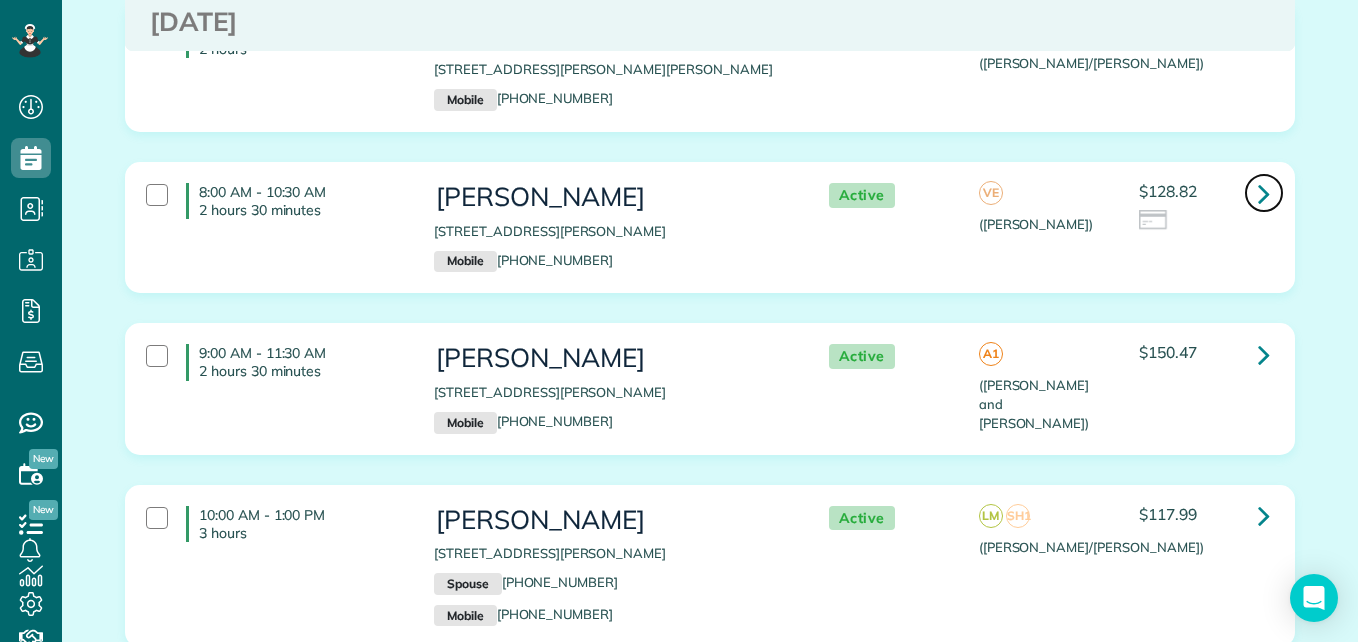 click at bounding box center (1264, 193) 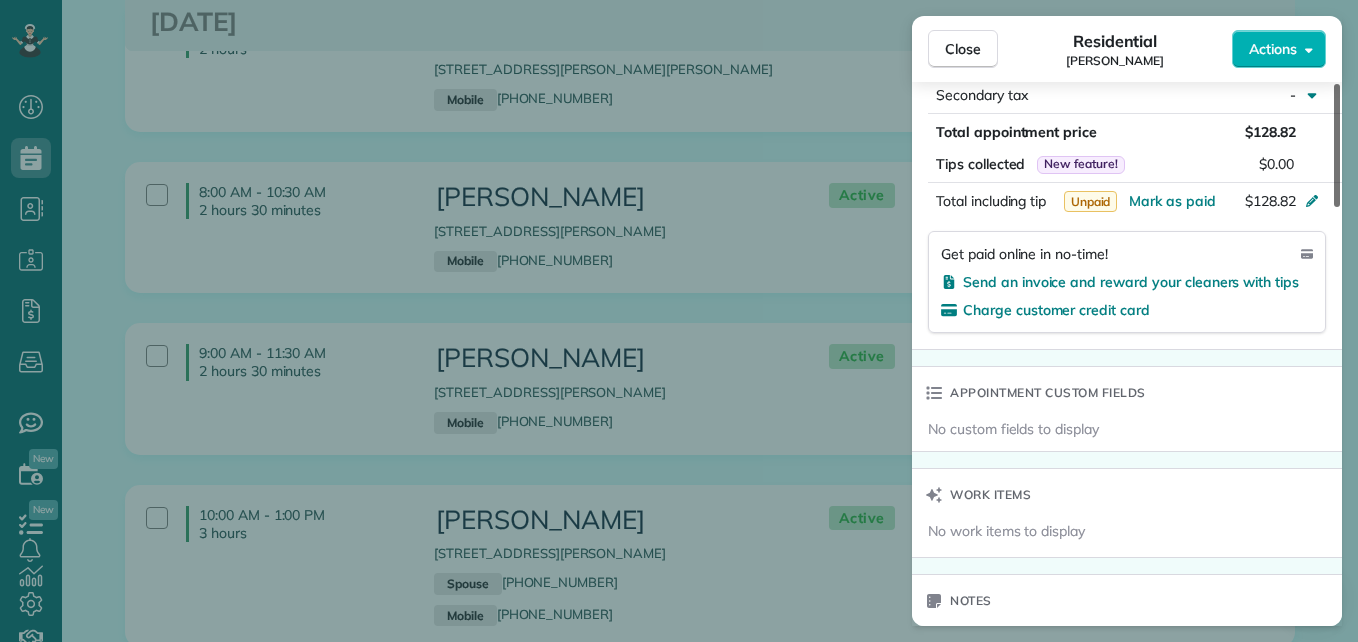 scroll, scrollTop: 1143, scrollLeft: 0, axis: vertical 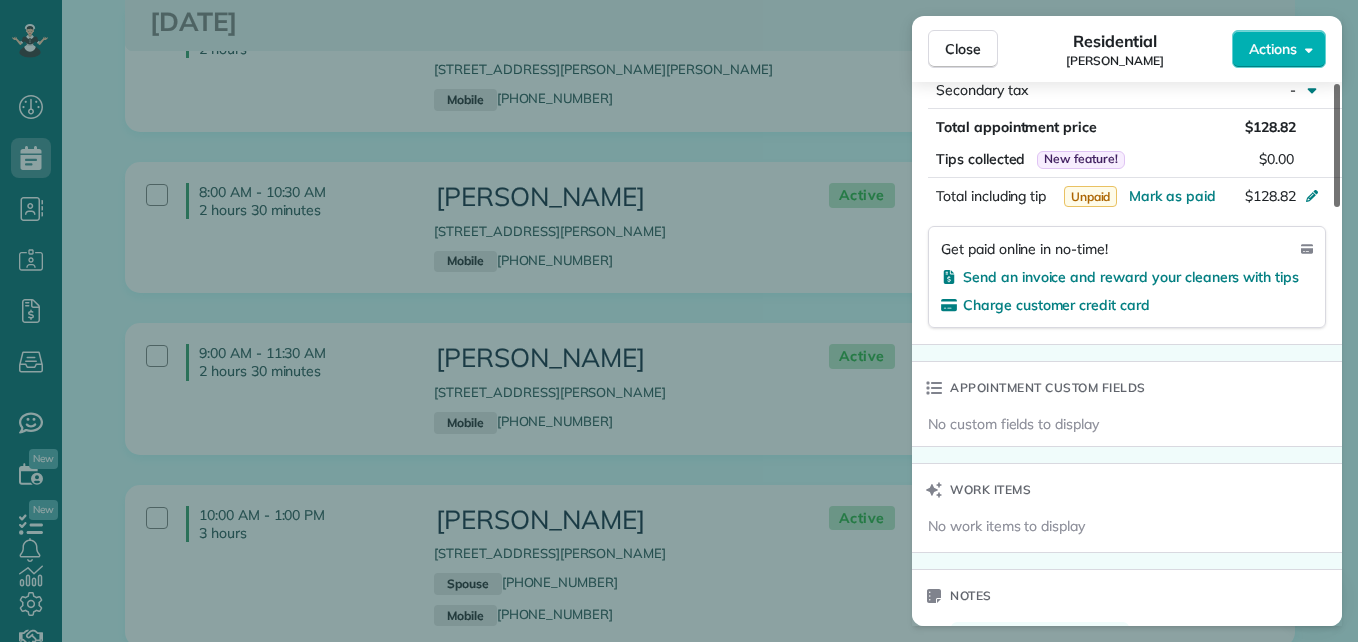 drag, startPoint x: 1337, startPoint y: 167, endPoint x: 1334, endPoint y: 426, distance: 259.01736 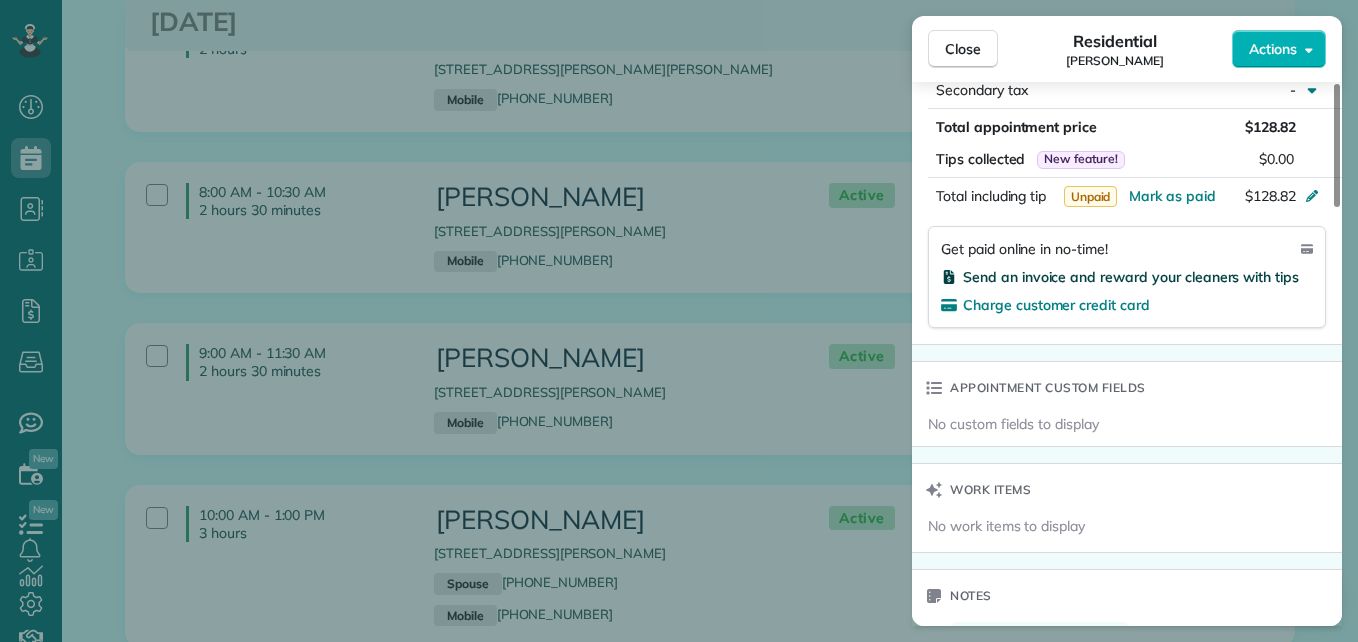 click on "Send an invoice and reward your cleaners with tips" at bounding box center (1131, 277) 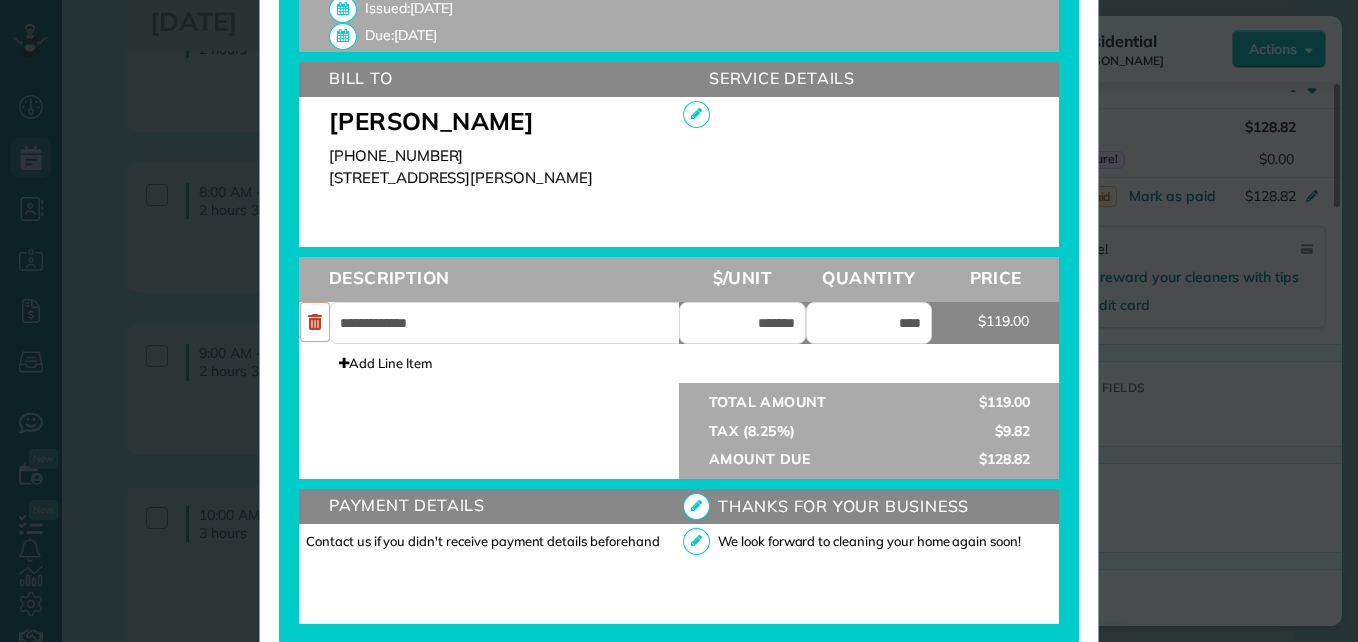 scroll, scrollTop: 586, scrollLeft: 0, axis: vertical 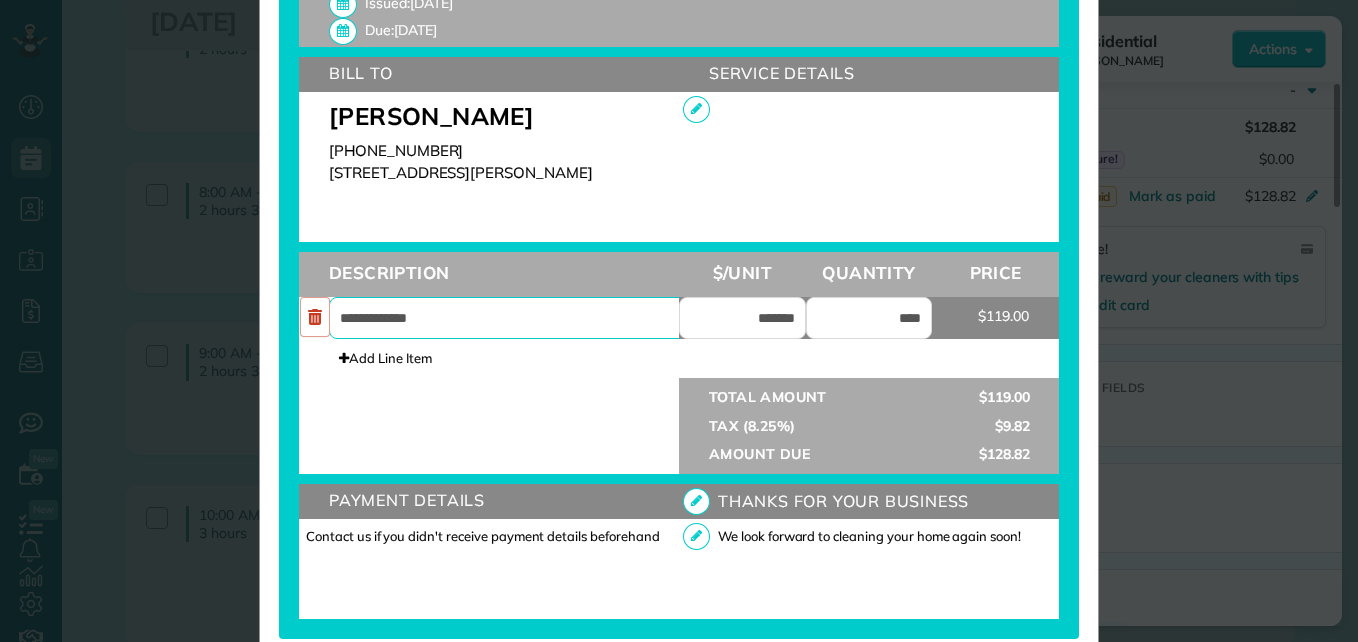 drag, startPoint x: 447, startPoint y: 320, endPoint x: 186, endPoint y: 328, distance: 261.1226 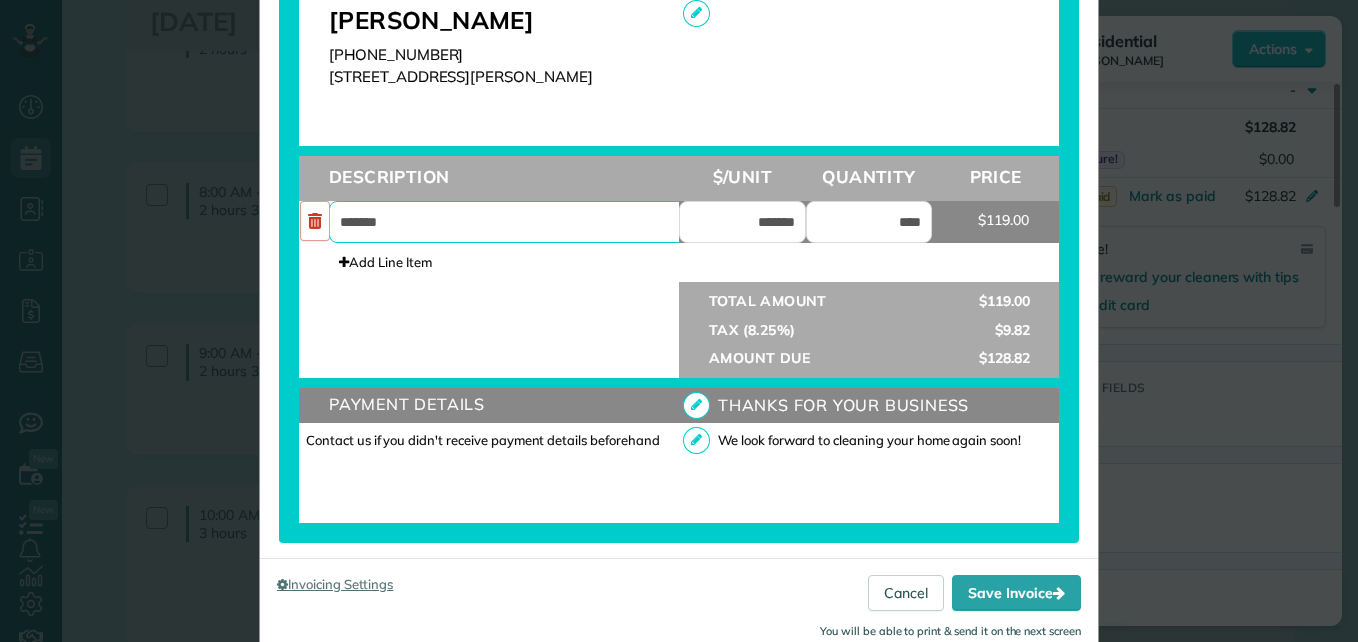 scroll, scrollTop: 728, scrollLeft: 0, axis: vertical 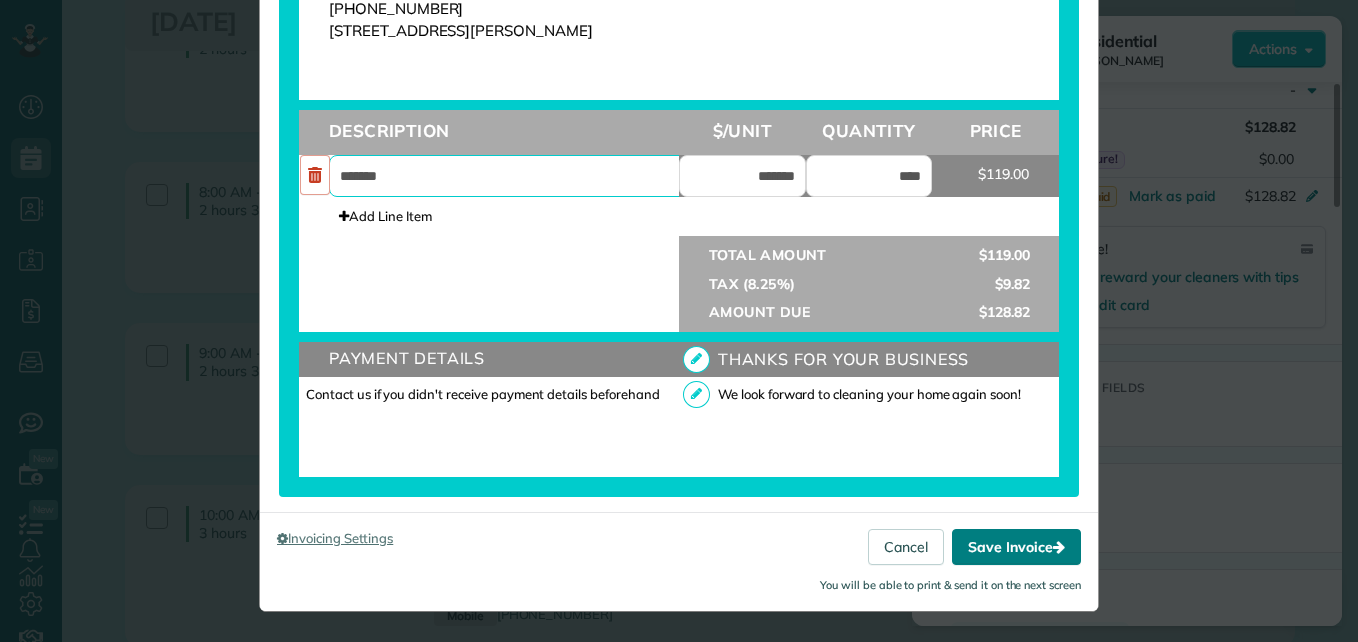 type on "*******" 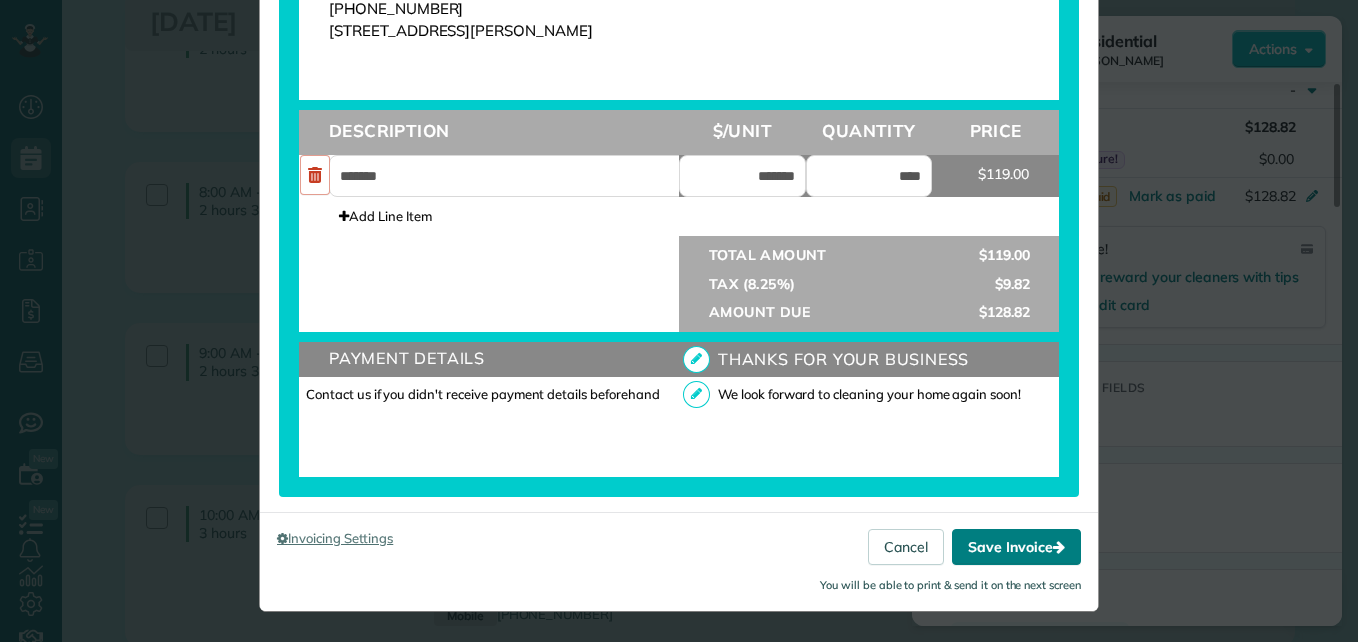 click on "Save Invoice" at bounding box center (1016, 547) 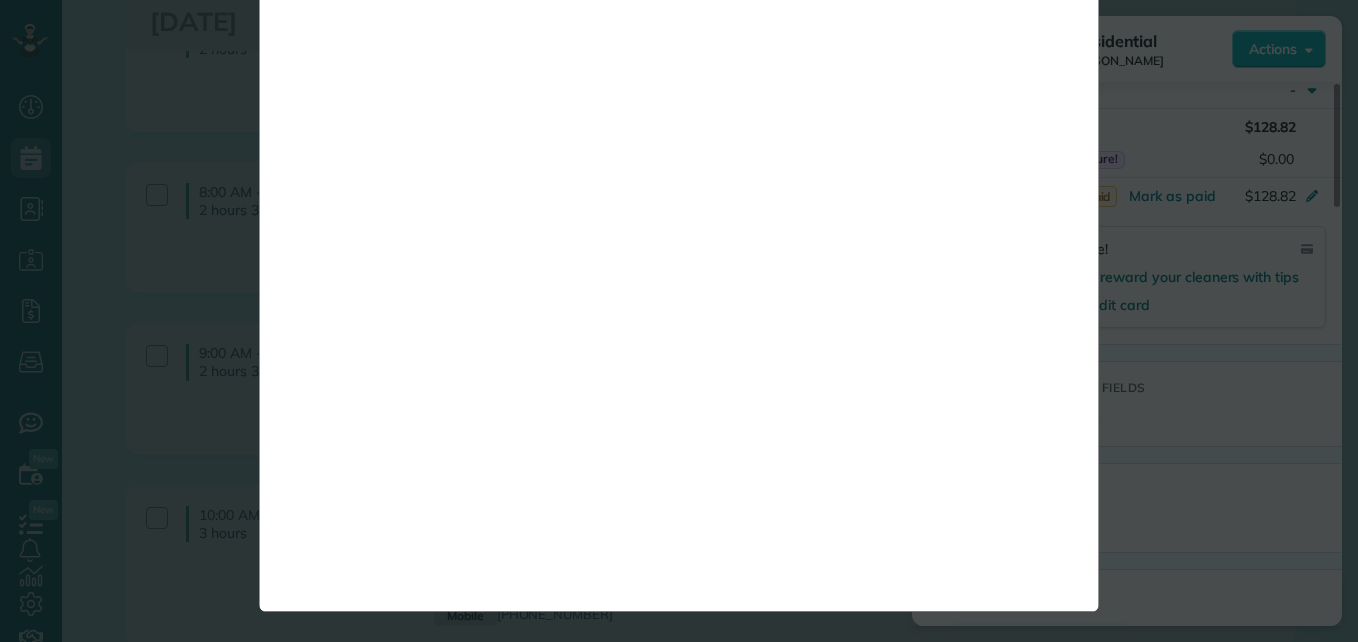 scroll, scrollTop: 168, scrollLeft: 0, axis: vertical 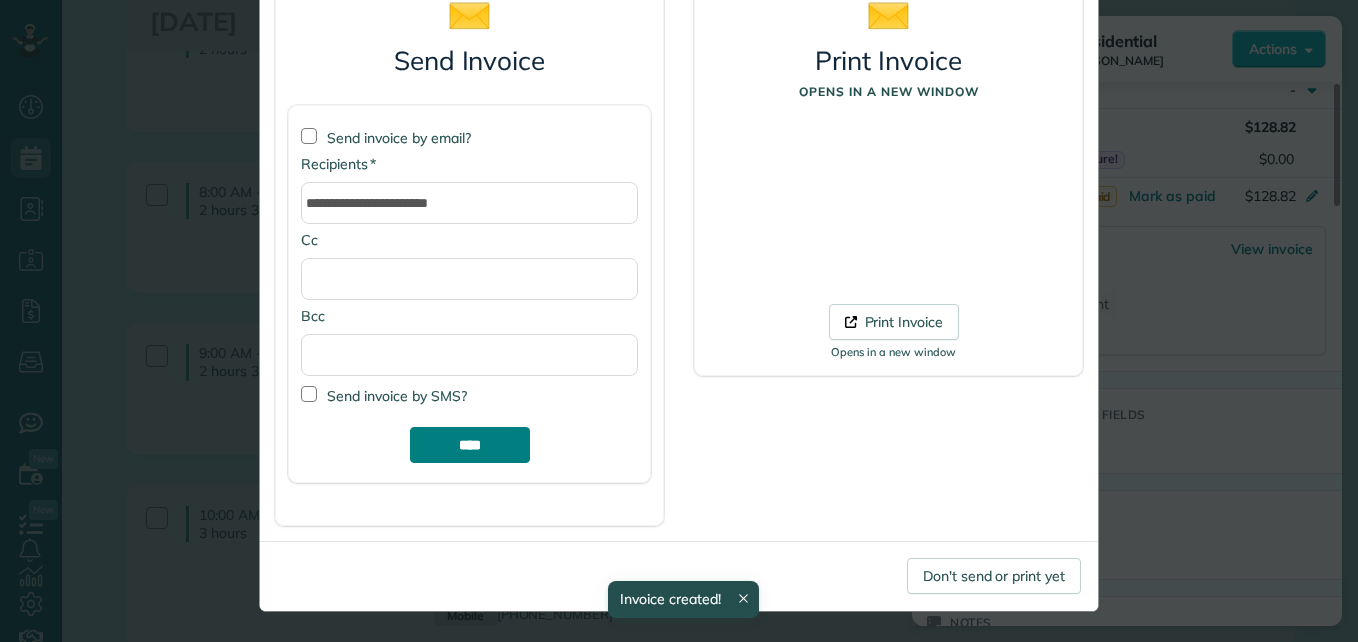 click on "****" at bounding box center [470, 445] 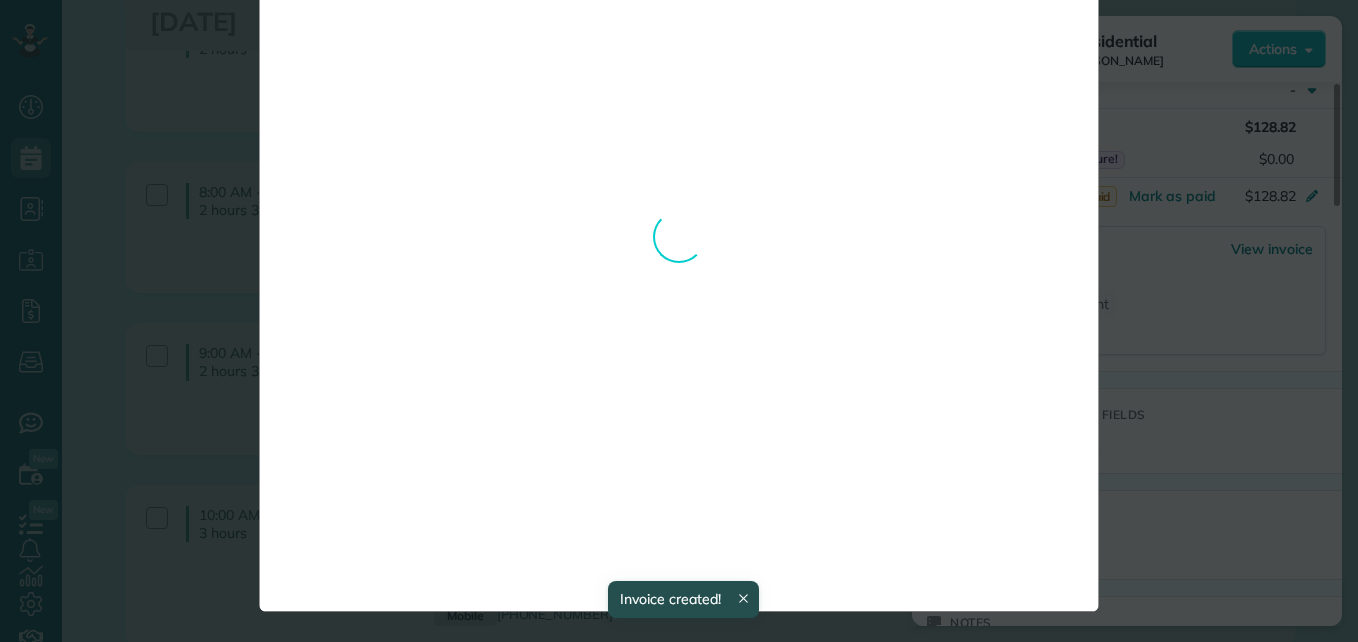 scroll, scrollTop: 0, scrollLeft: 0, axis: both 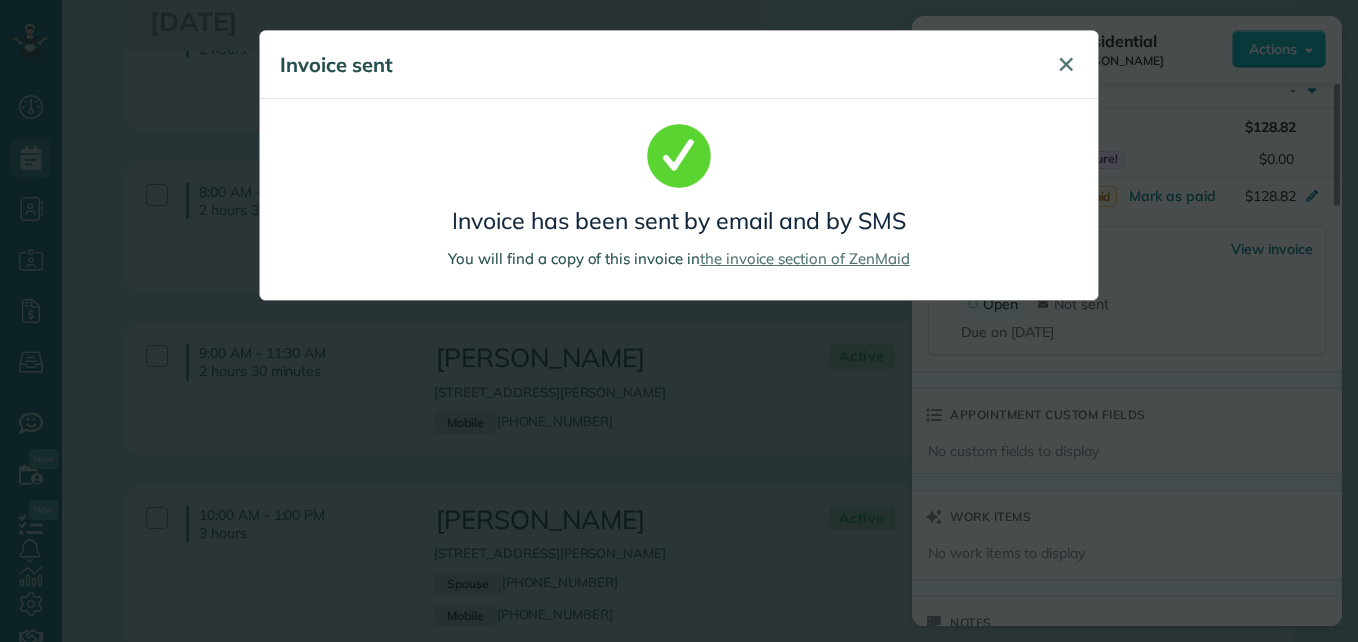 click on "✕" at bounding box center (1066, 64) 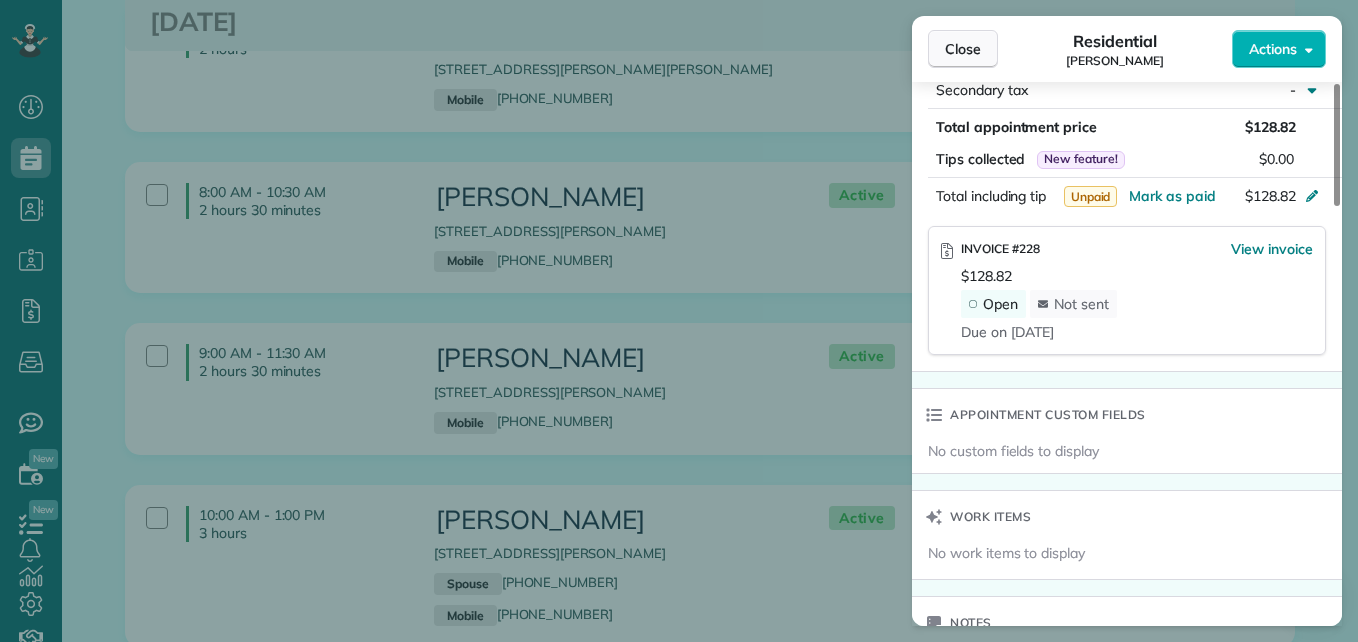click on "Close" at bounding box center [963, 49] 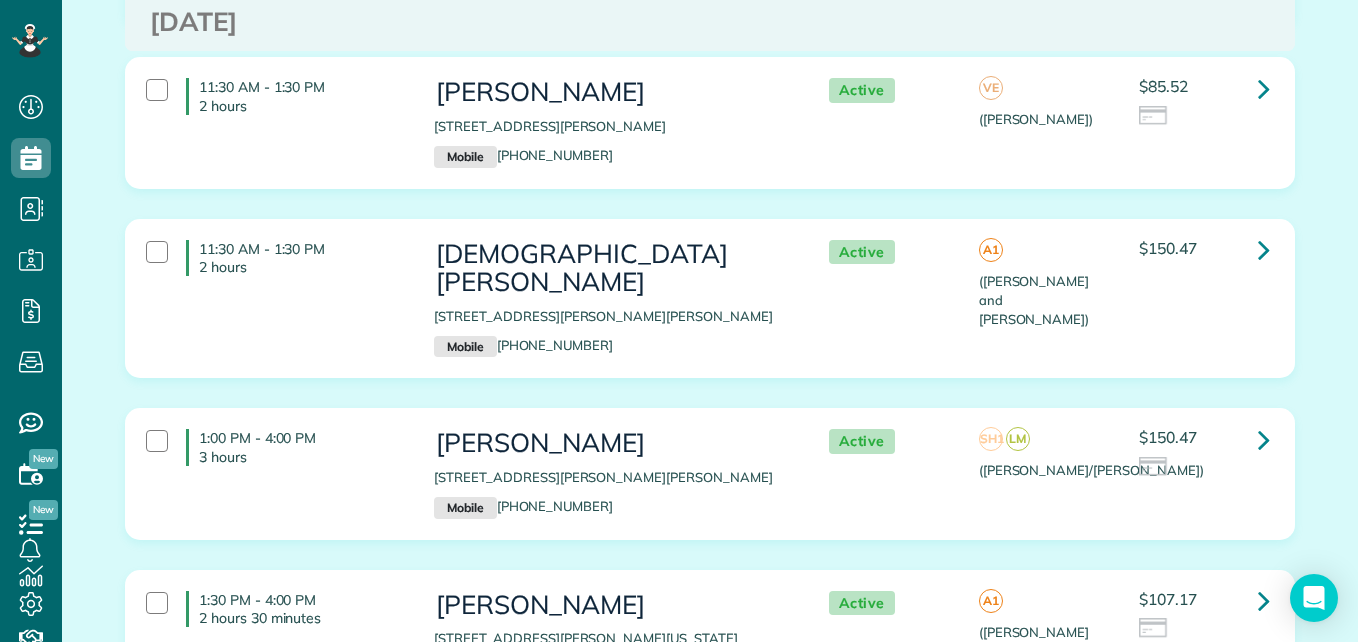 scroll, scrollTop: 4964, scrollLeft: 0, axis: vertical 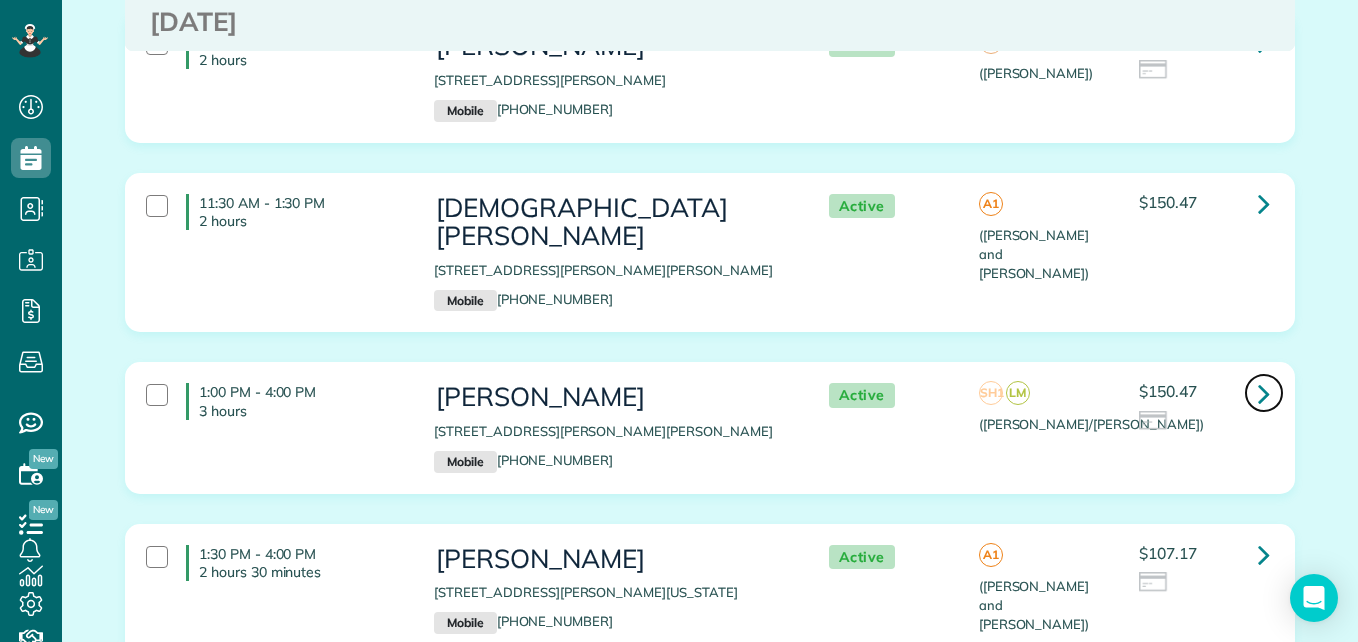 click at bounding box center [1264, 393] 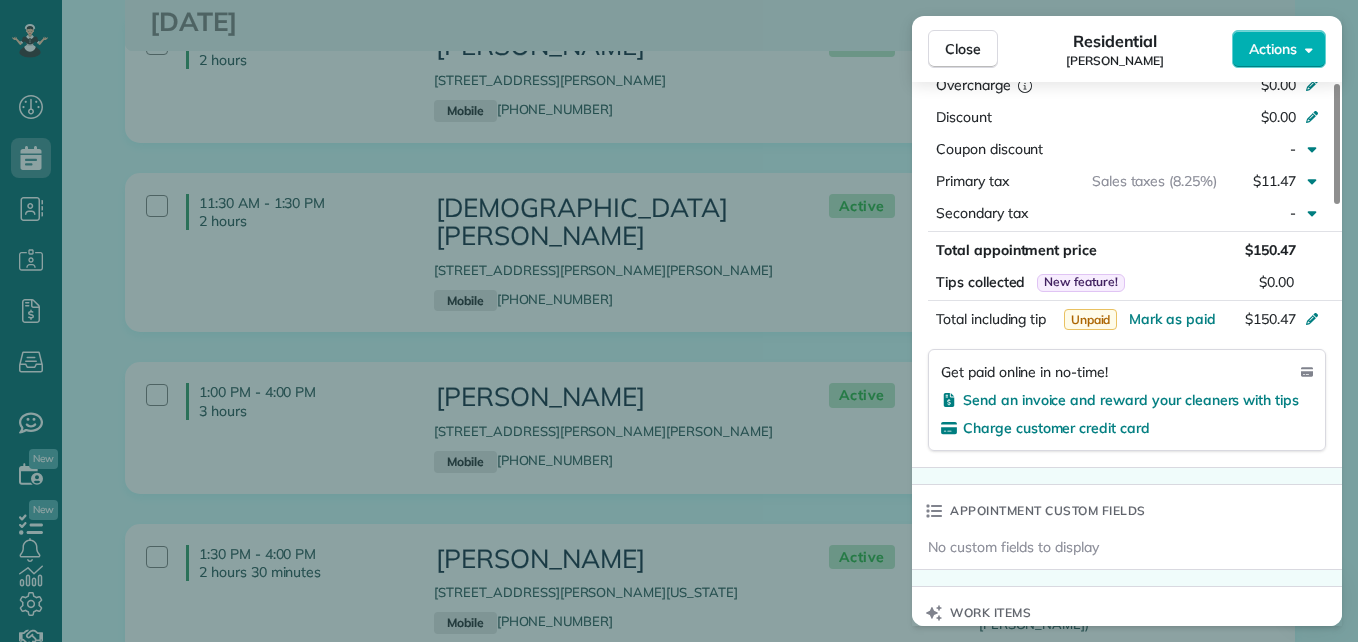 scroll, scrollTop: 1083, scrollLeft: 0, axis: vertical 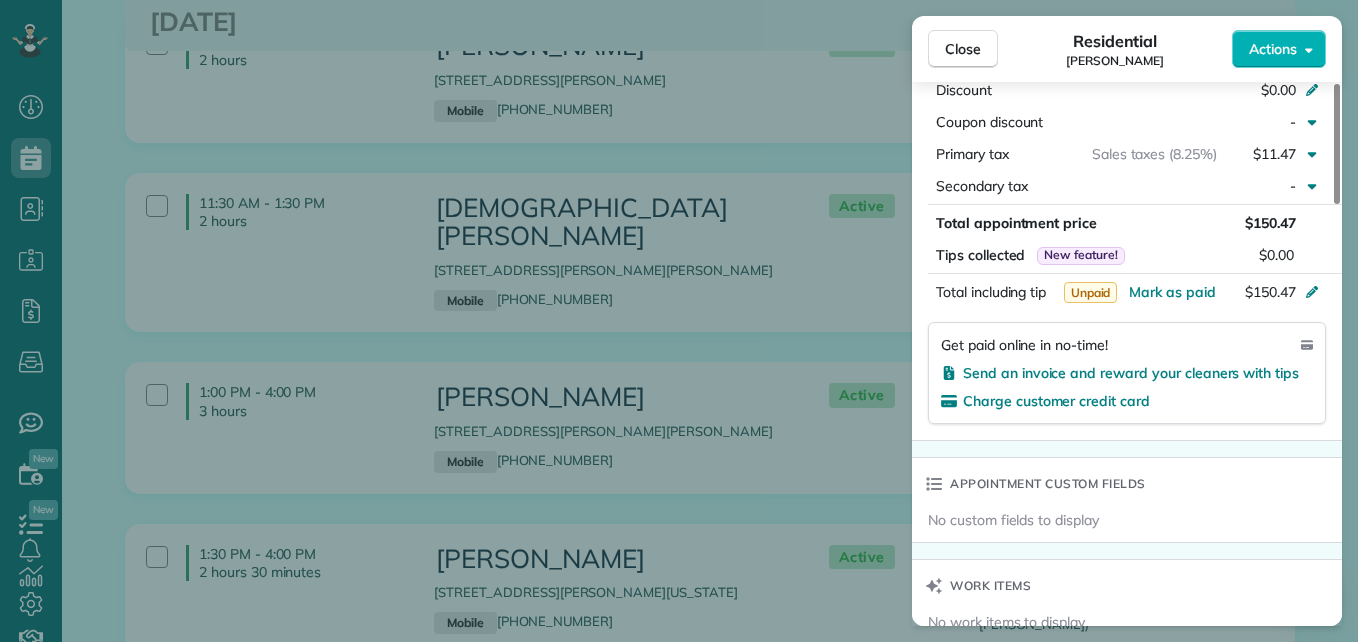 drag, startPoint x: 1334, startPoint y: 178, endPoint x: 1357, endPoint y: 418, distance: 241.09956 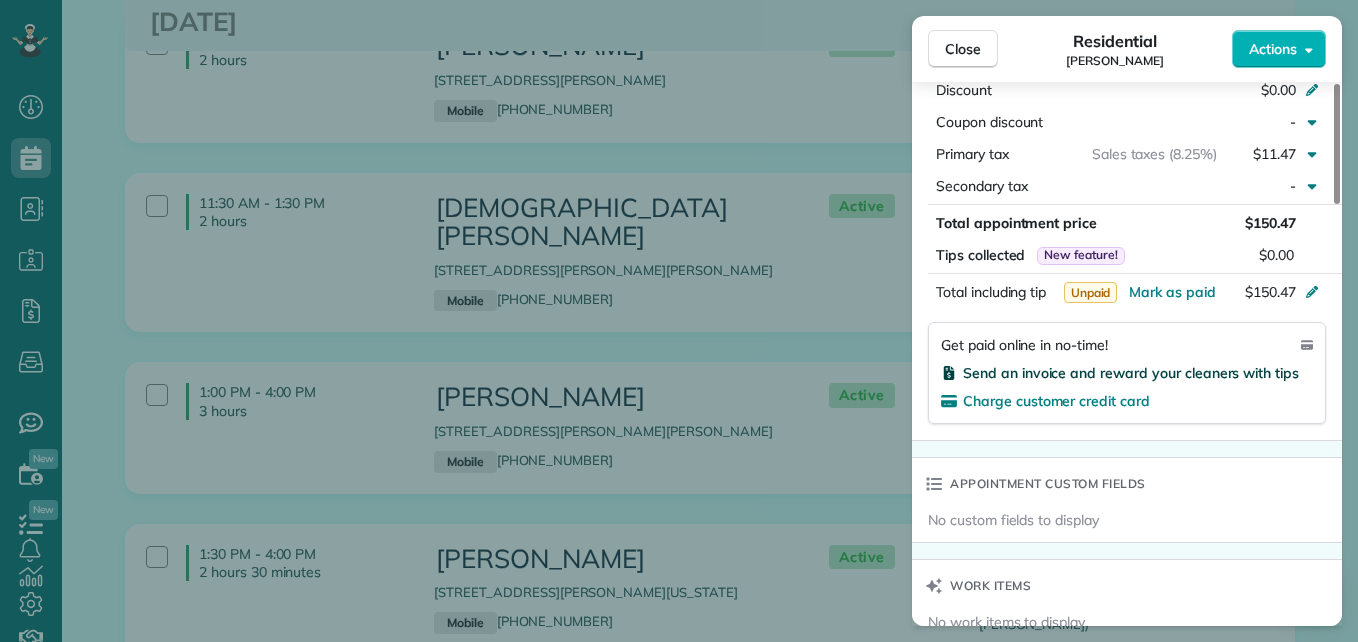 click on "Send an invoice and reward your cleaners with tips" at bounding box center [1131, 373] 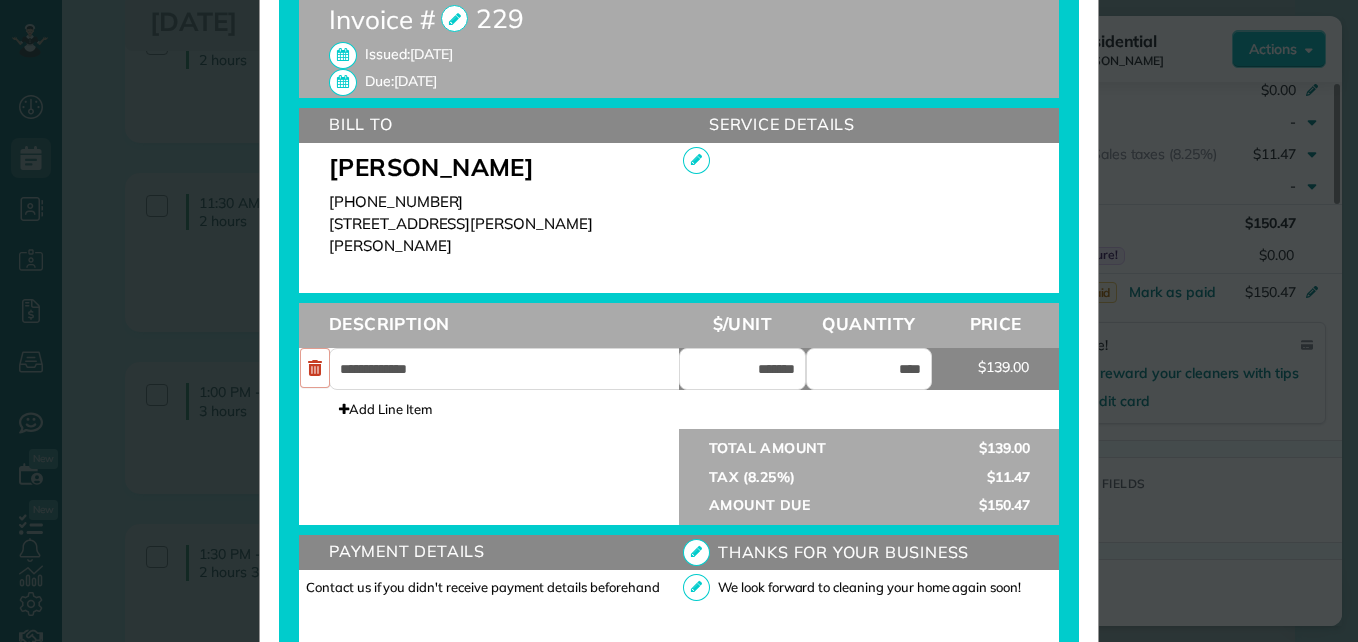 scroll, scrollTop: 544, scrollLeft: 0, axis: vertical 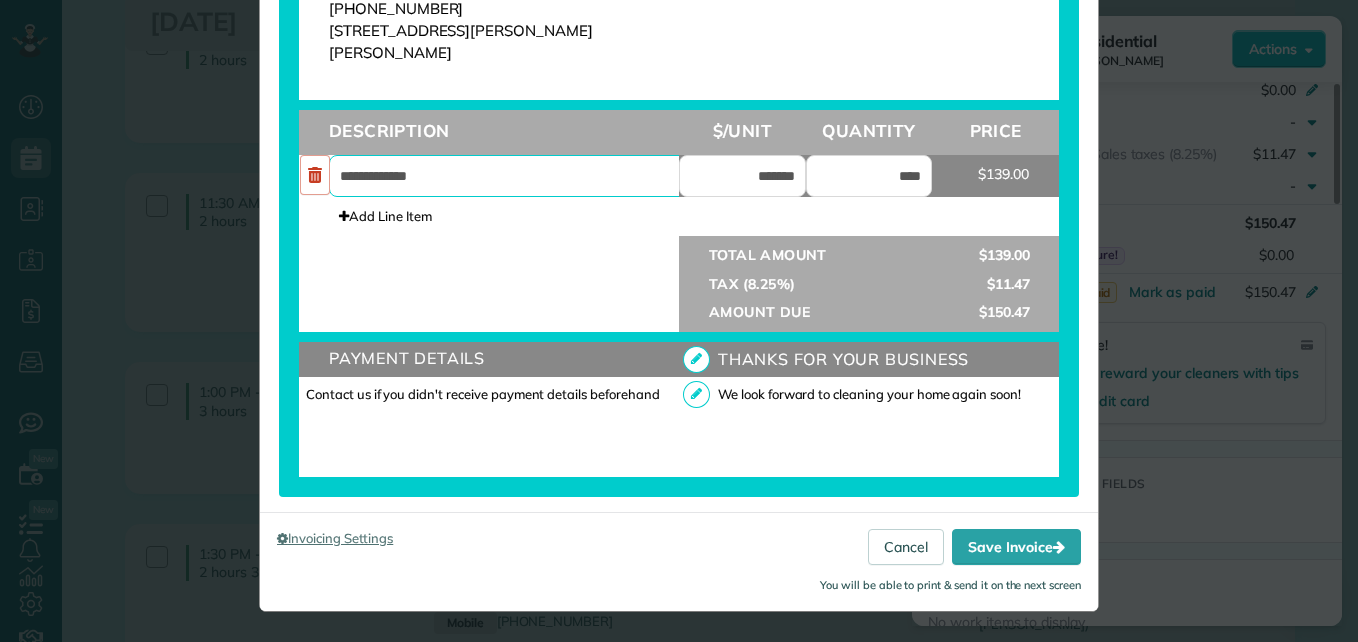 drag, startPoint x: 479, startPoint y: 181, endPoint x: 235, endPoint y: 173, distance: 244.13112 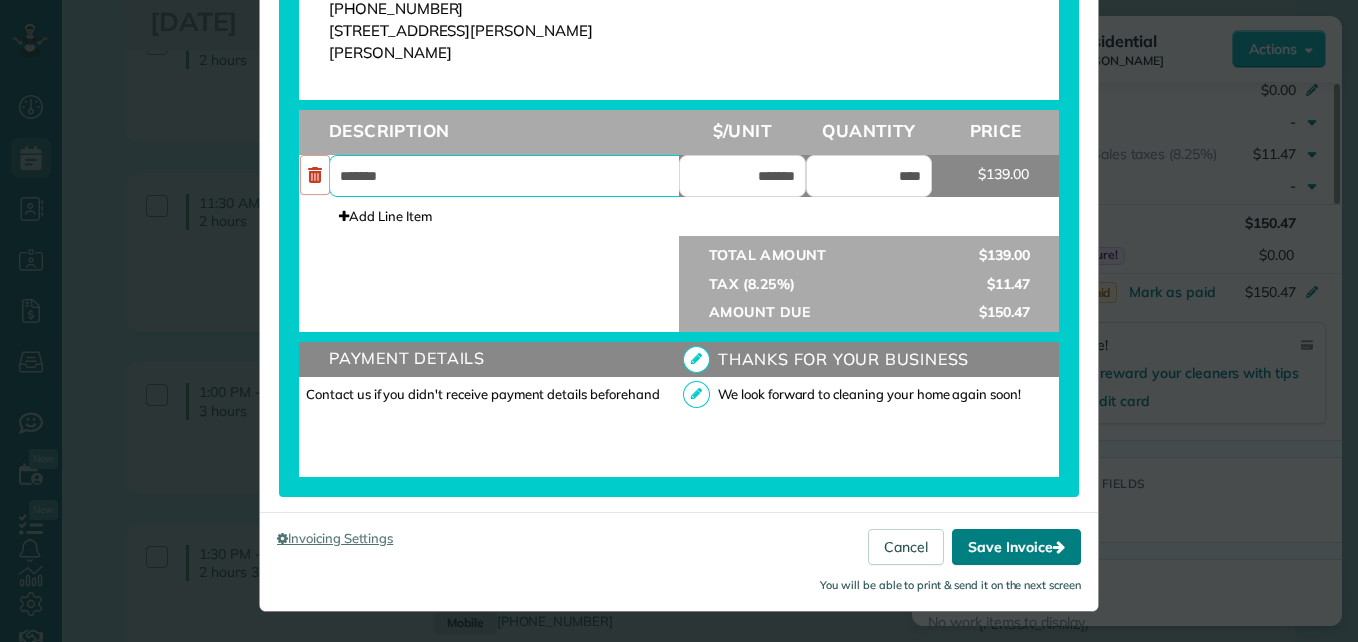 type on "*******" 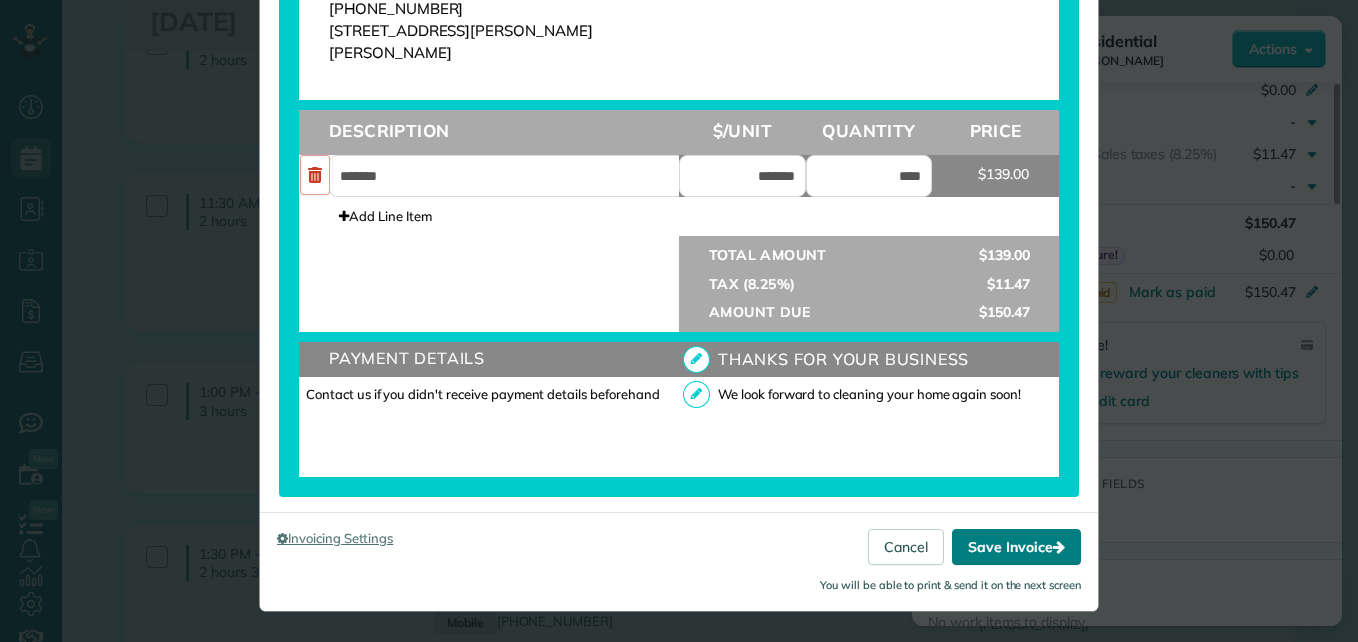 click on "Save Invoice" at bounding box center [1016, 547] 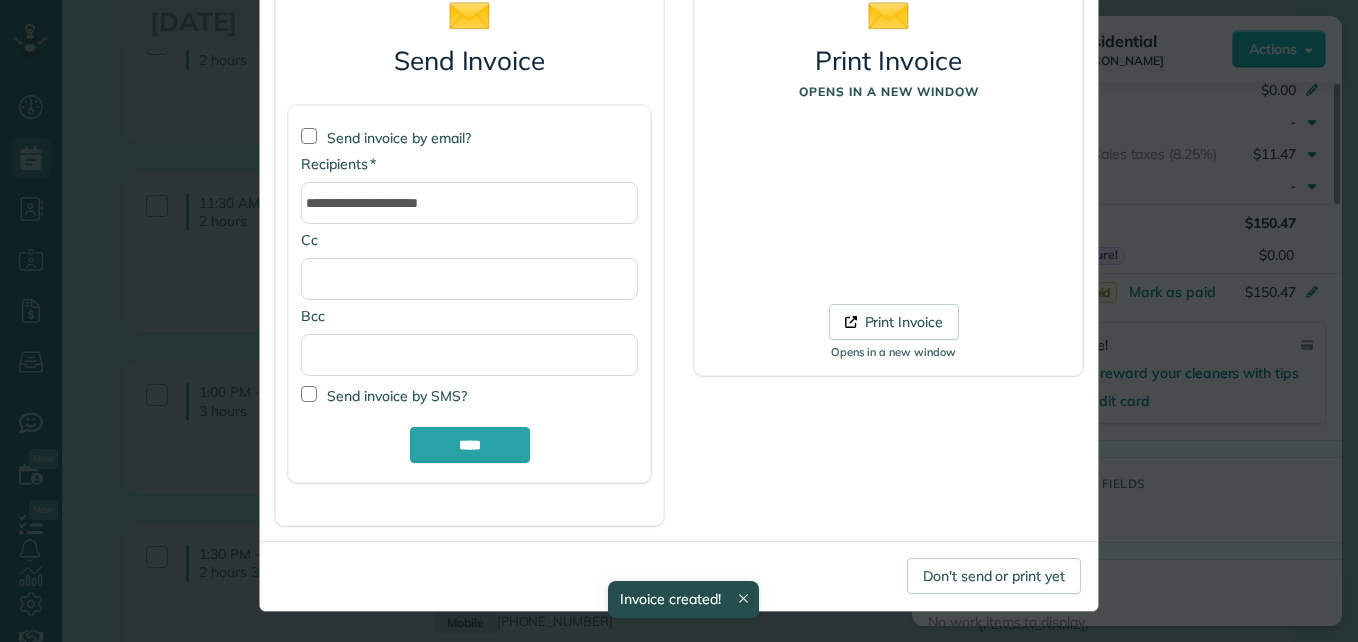 scroll, scrollTop: 168, scrollLeft: 0, axis: vertical 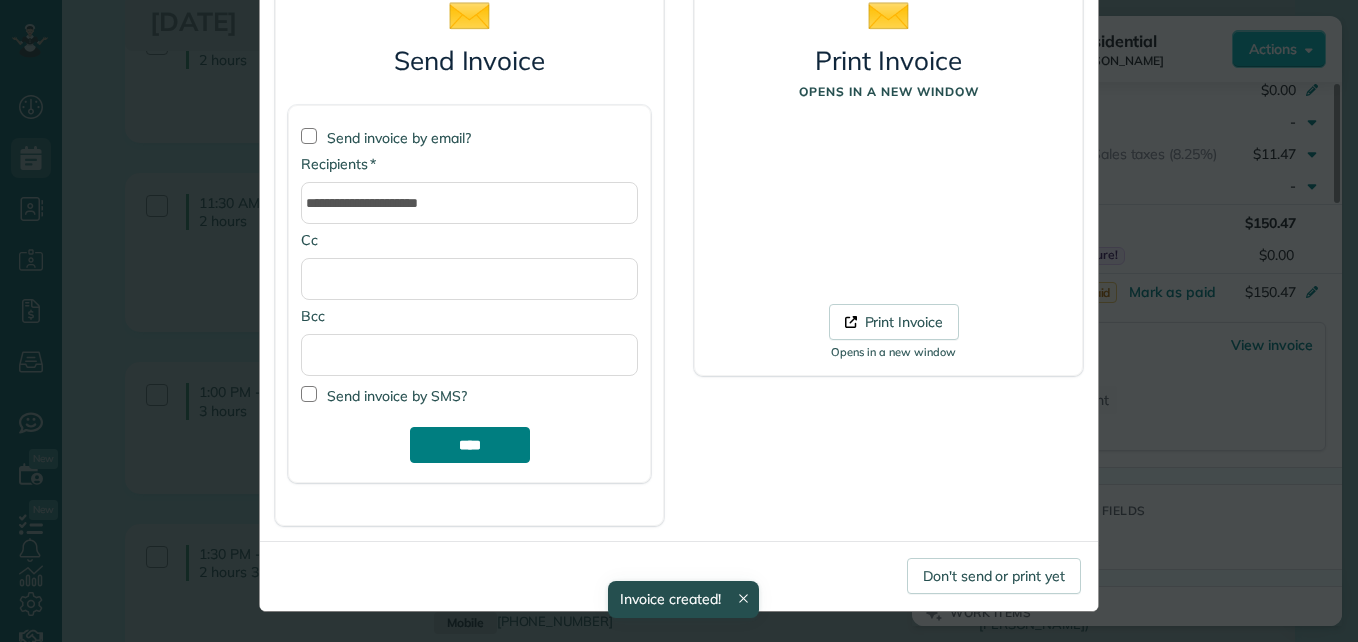 click on "****" at bounding box center (470, 445) 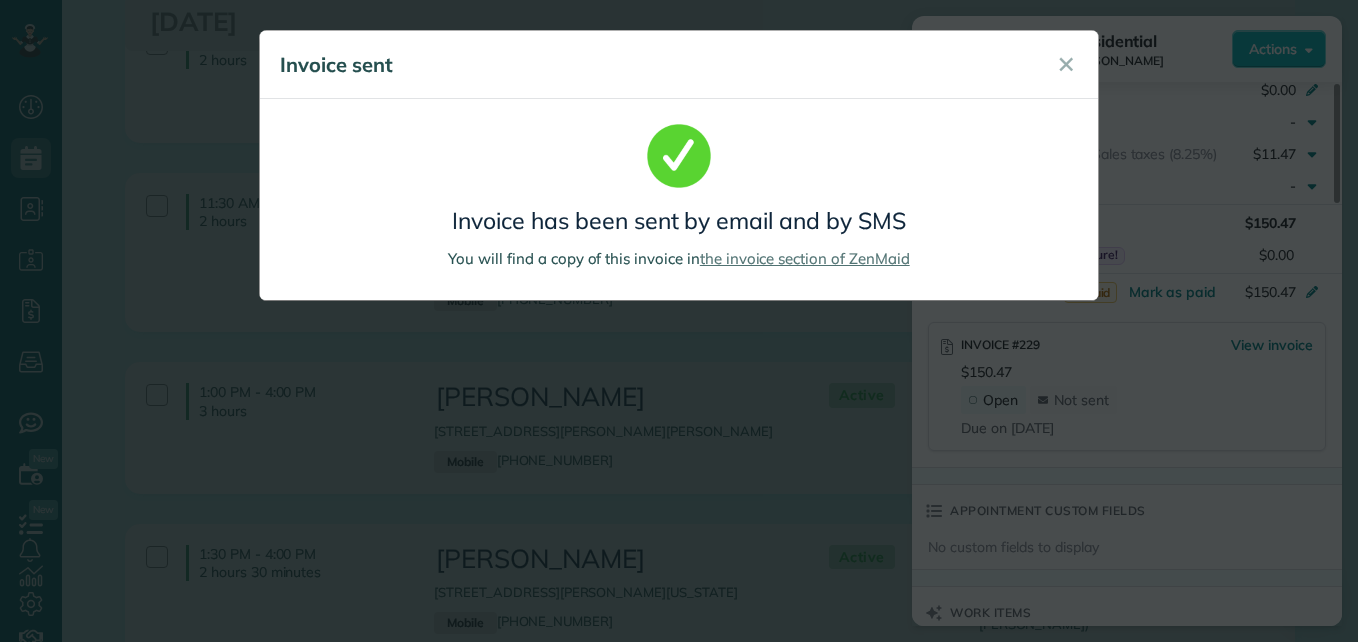 scroll, scrollTop: 0, scrollLeft: 0, axis: both 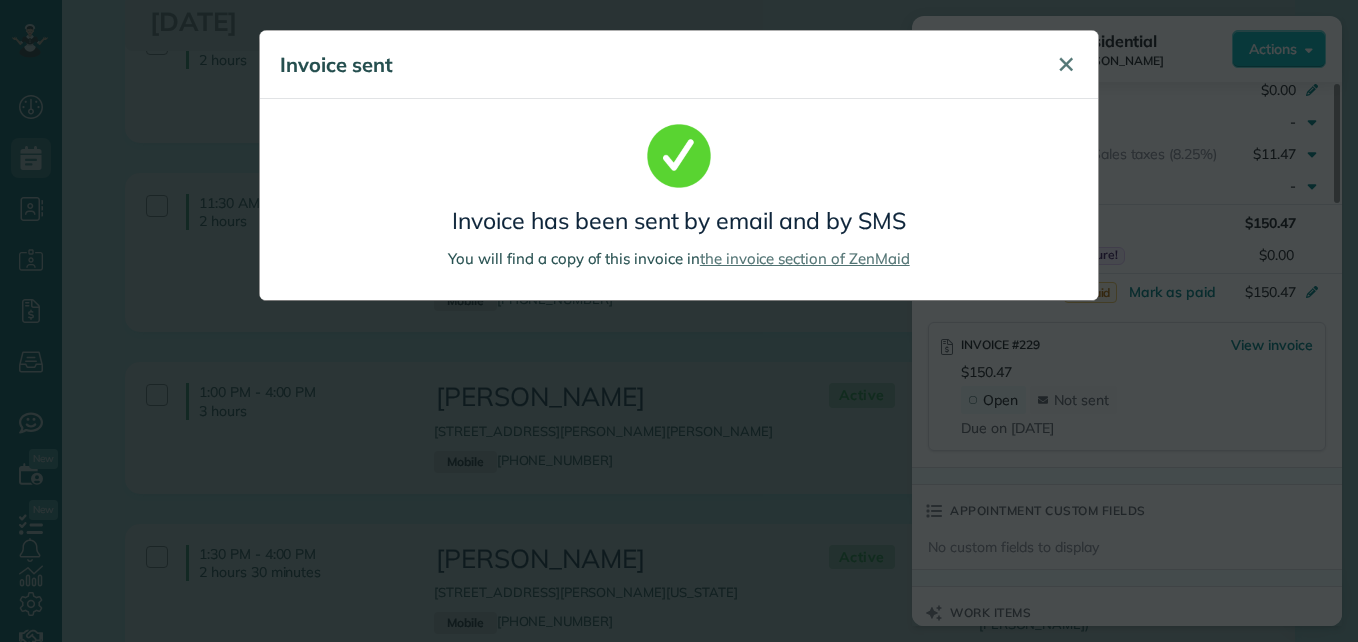 click on "✕" at bounding box center (1066, 65) 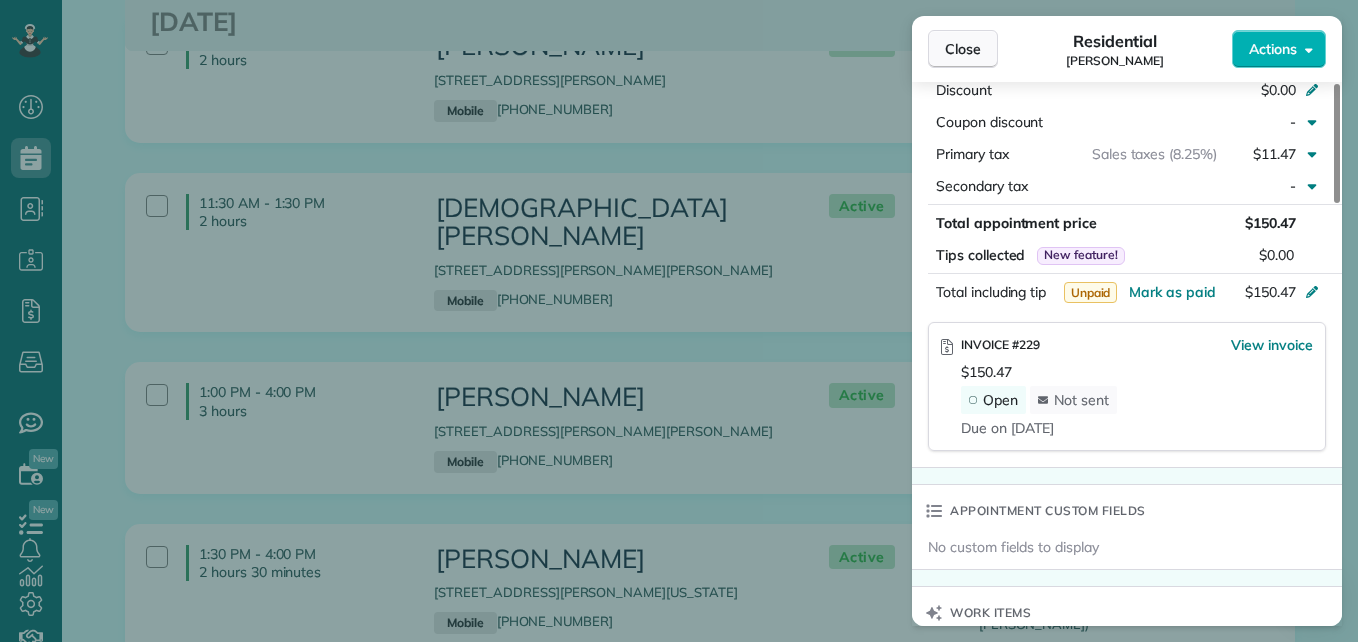 click on "Close" at bounding box center [963, 49] 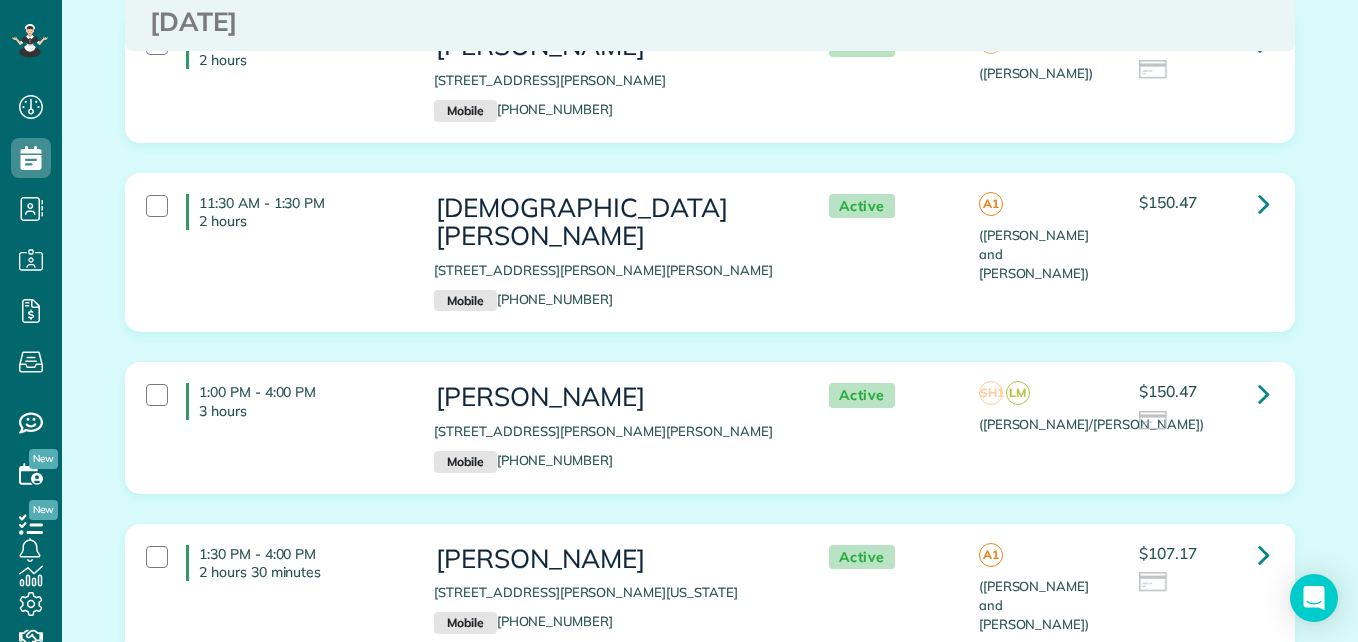 click on "1:30 PM -  4:00 PM
2 hours  30 minutes" at bounding box center (275, 563) 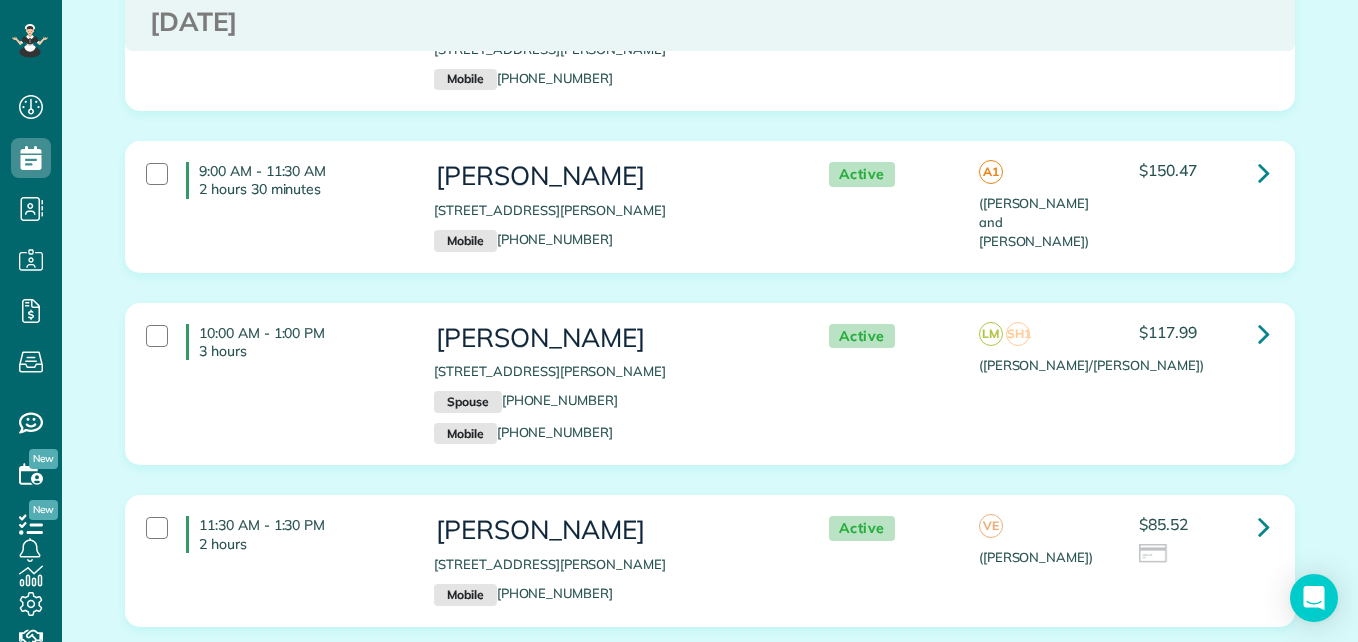 scroll, scrollTop: 4449, scrollLeft: 0, axis: vertical 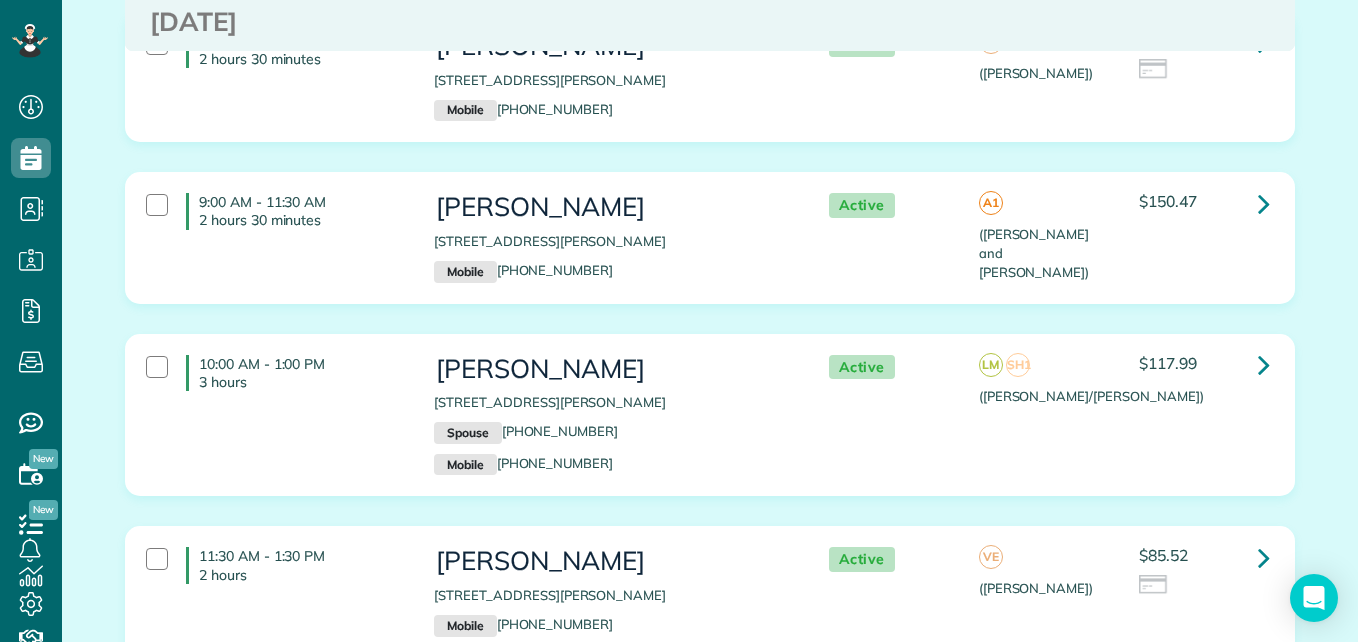 click on "11:30 AM -  1:30 PM
2 hours" at bounding box center [275, 565] 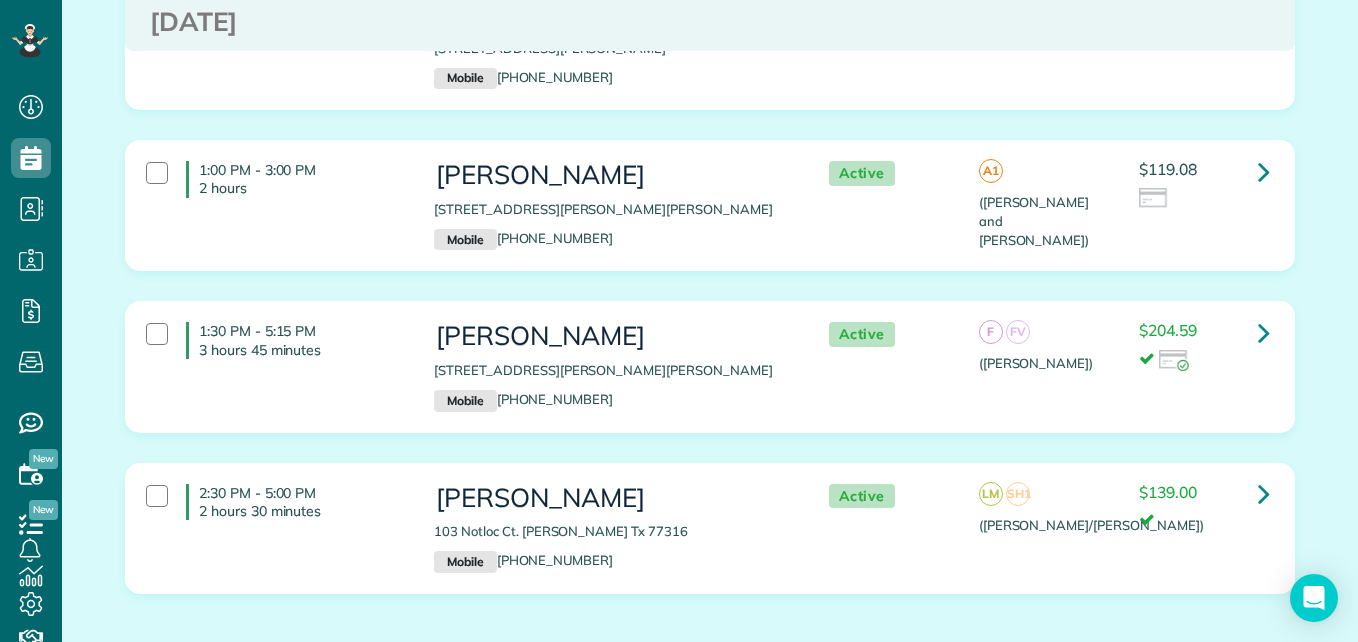 scroll, scrollTop: 0, scrollLeft: 0, axis: both 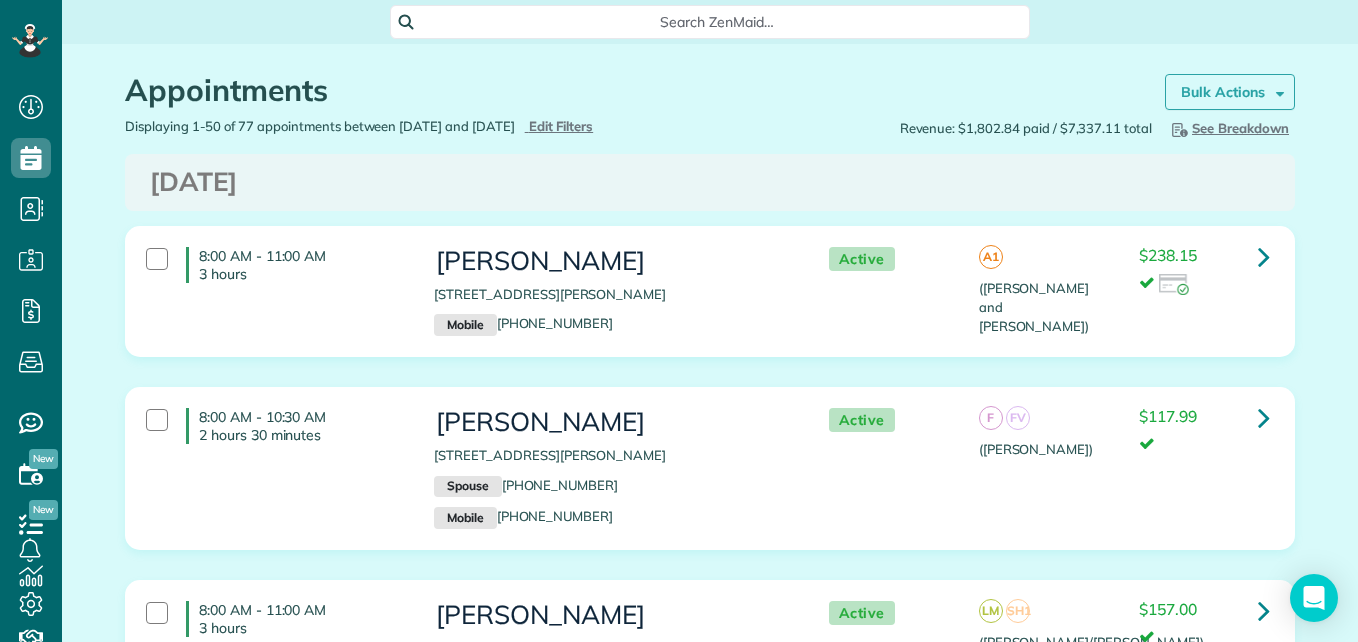 click on "Bulk Actions" at bounding box center (1223, 92) 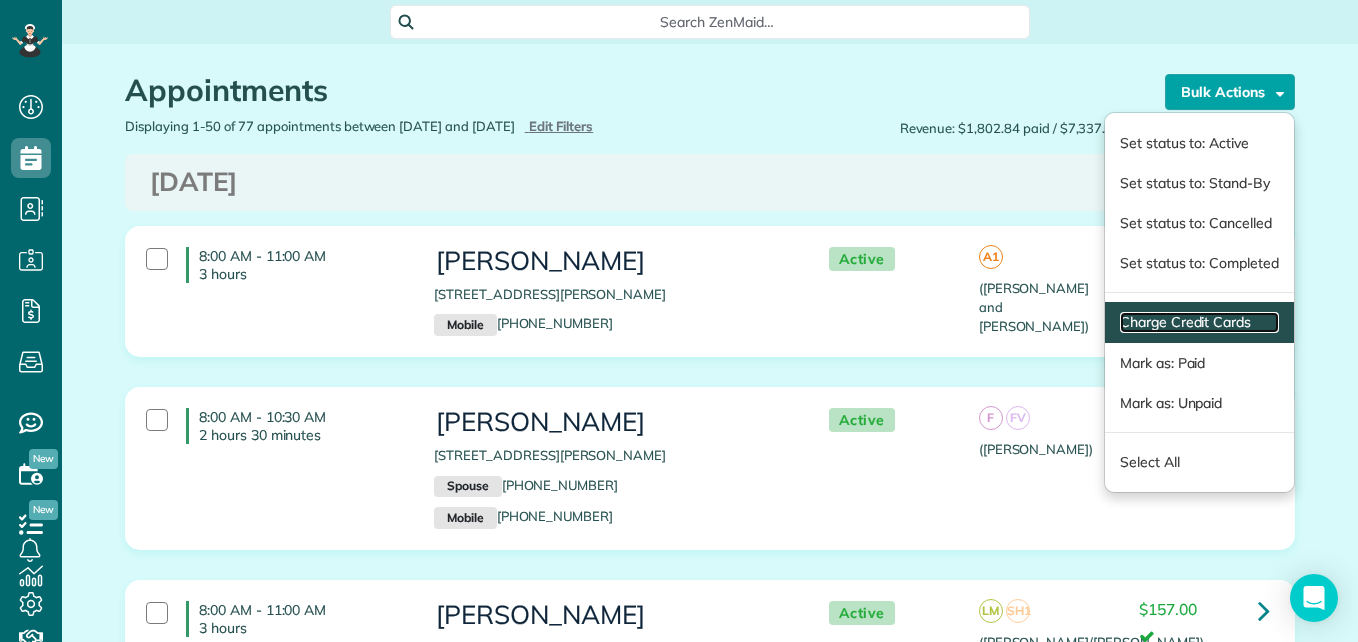 click on "Charge Credit Cards" at bounding box center [1199, 322] 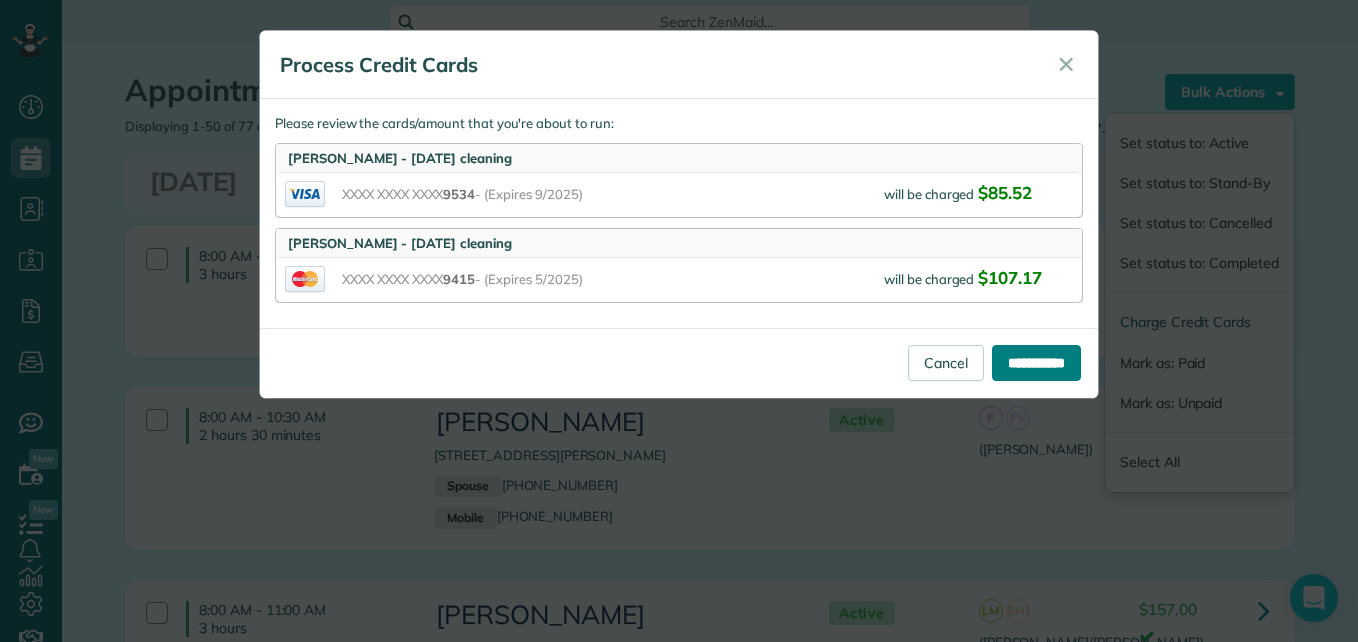 click on "**********" at bounding box center (1036, 363) 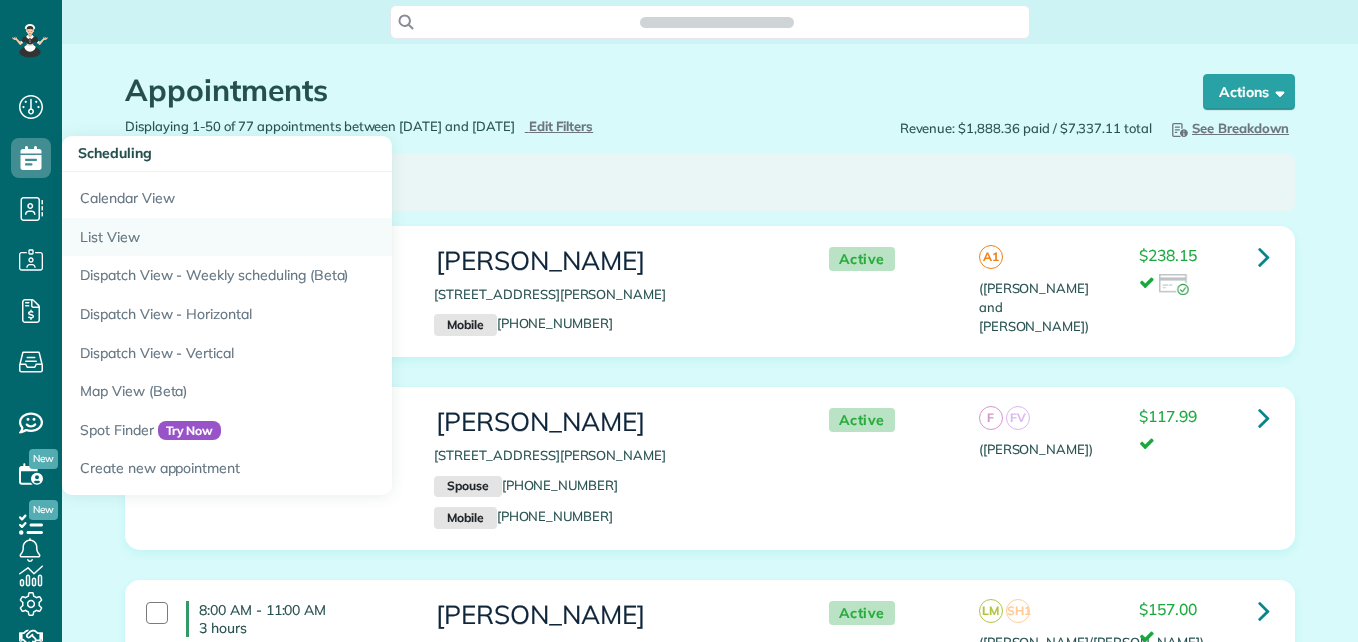 scroll, scrollTop: 0, scrollLeft: 0, axis: both 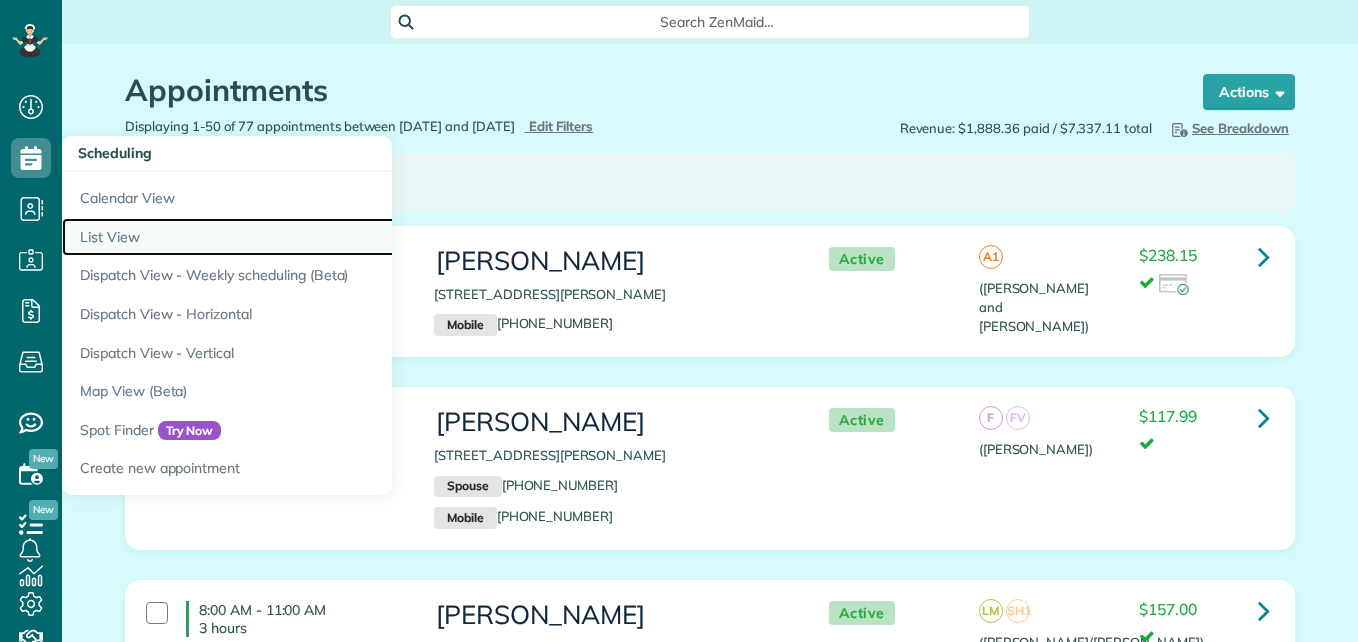 click on "List View" at bounding box center (312, 237) 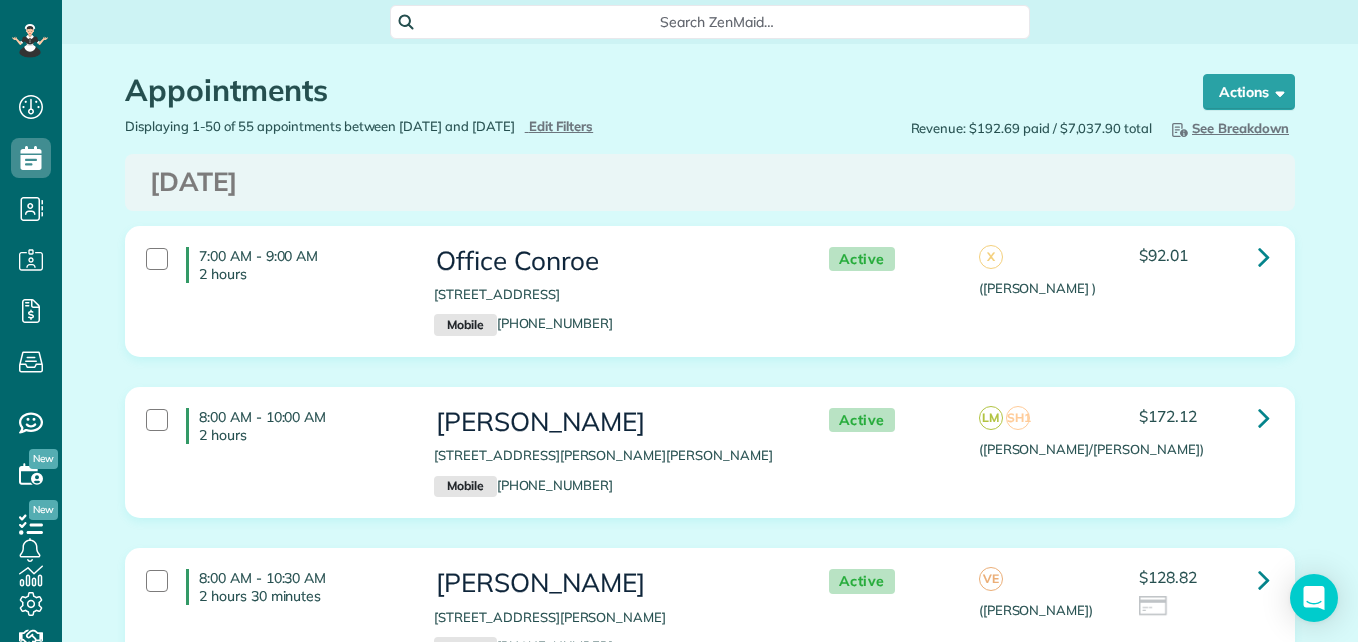 scroll, scrollTop: 0, scrollLeft: 0, axis: both 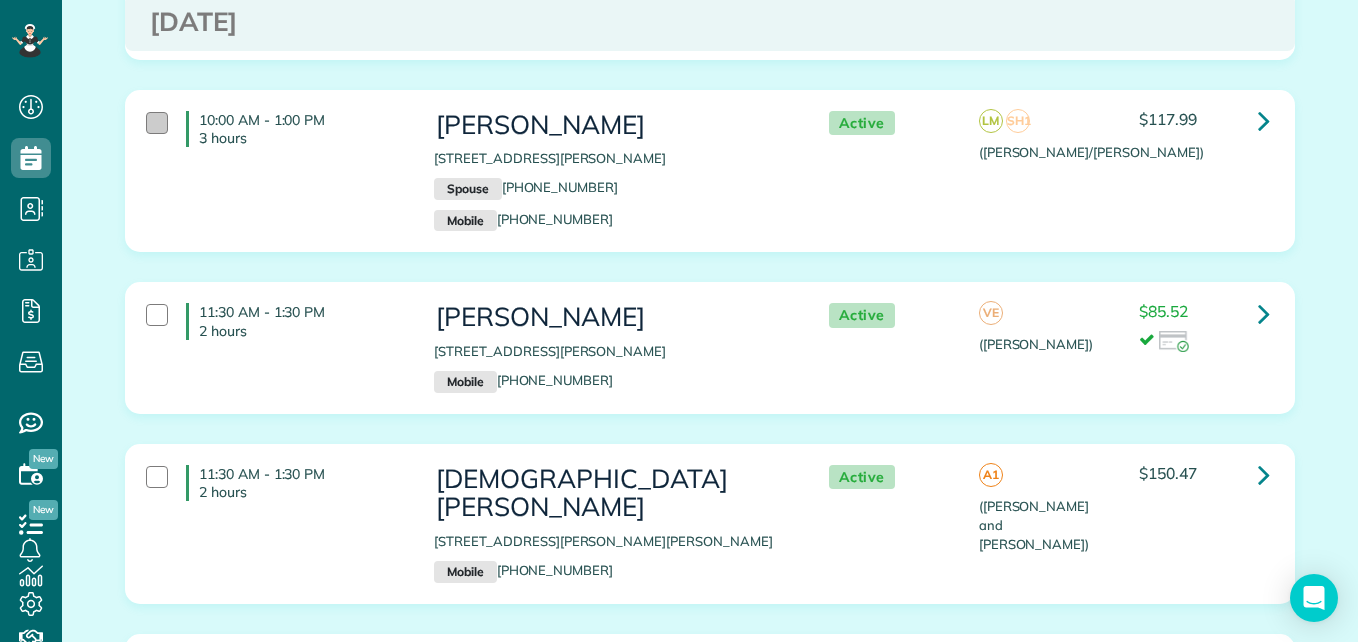 click at bounding box center (157, 123) 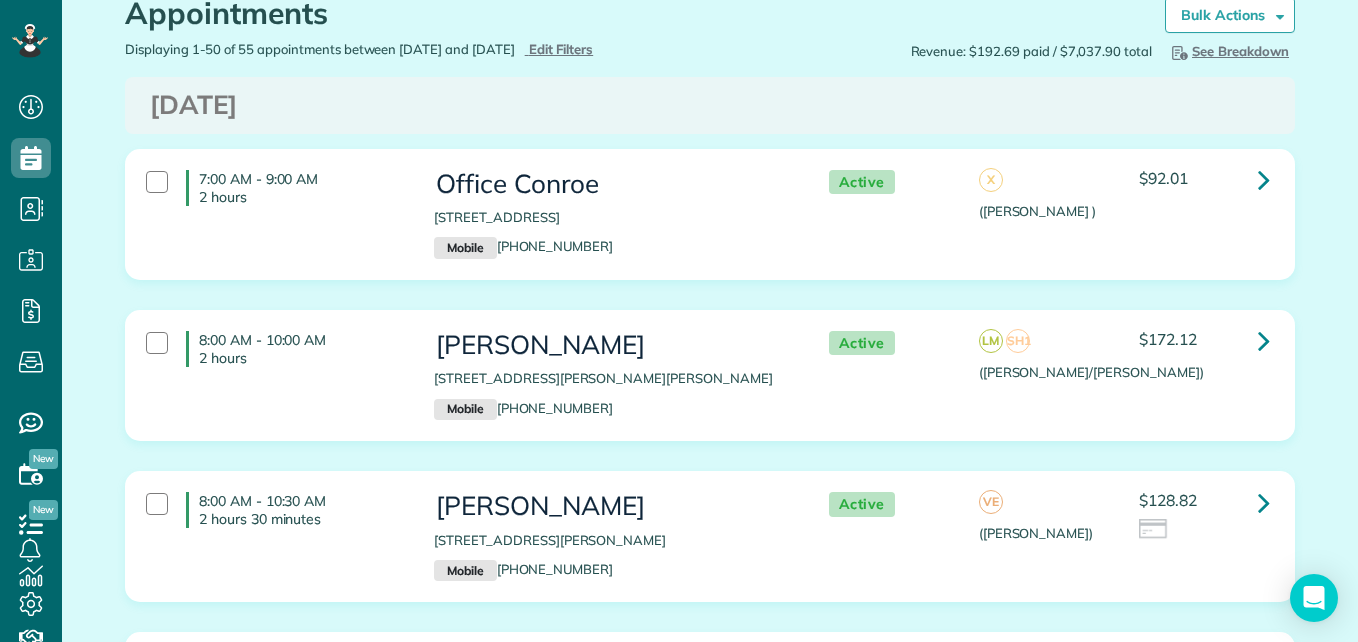 scroll, scrollTop: 0, scrollLeft: 0, axis: both 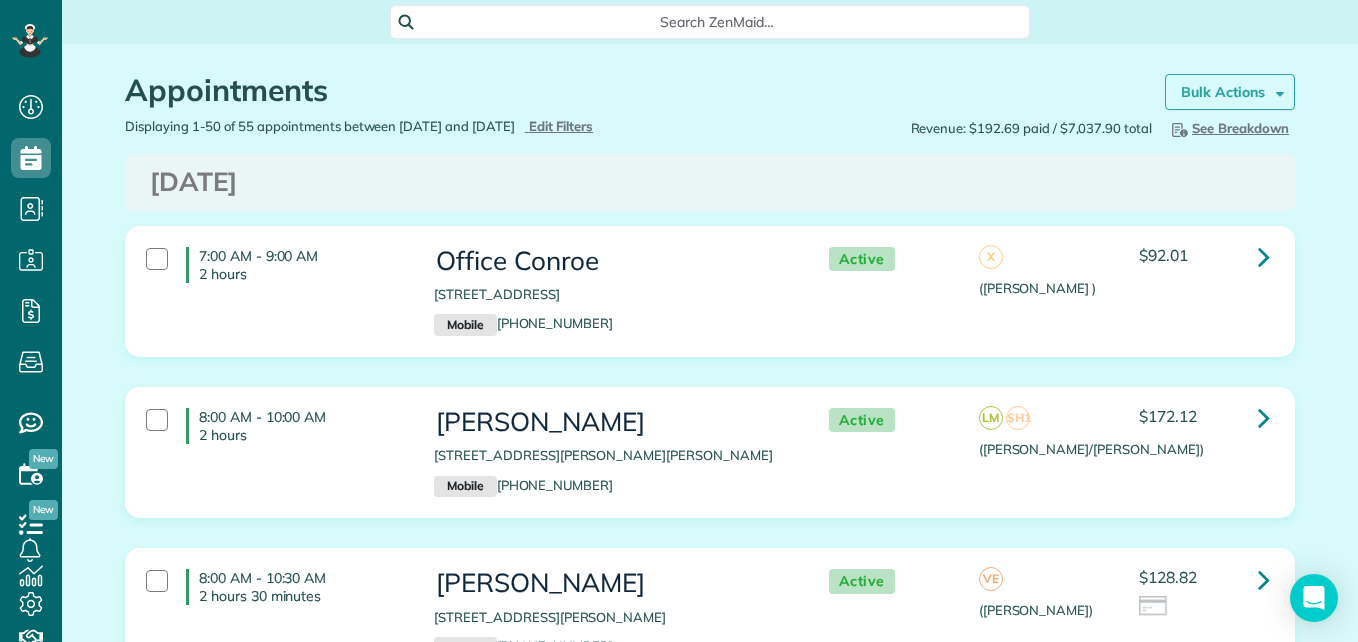 click on "Bulk Actions" at bounding box center (1230, 92) 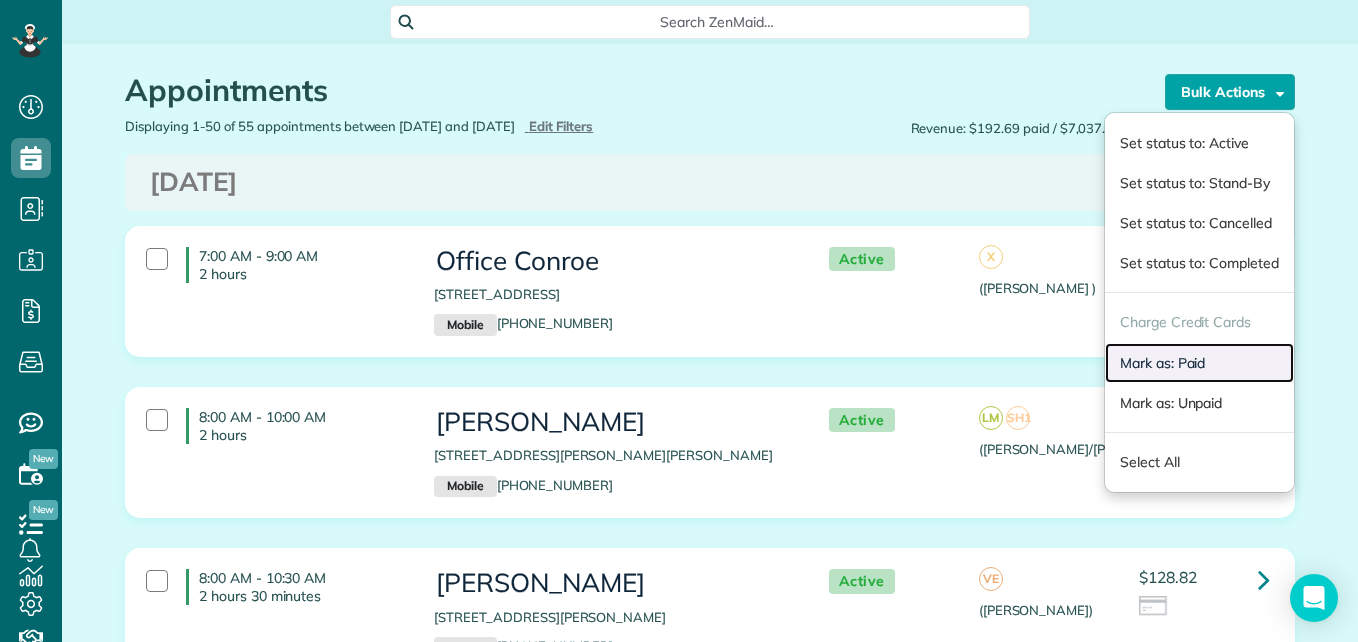 click on "Mark as: Paid" at bounding box center (1199, 363) 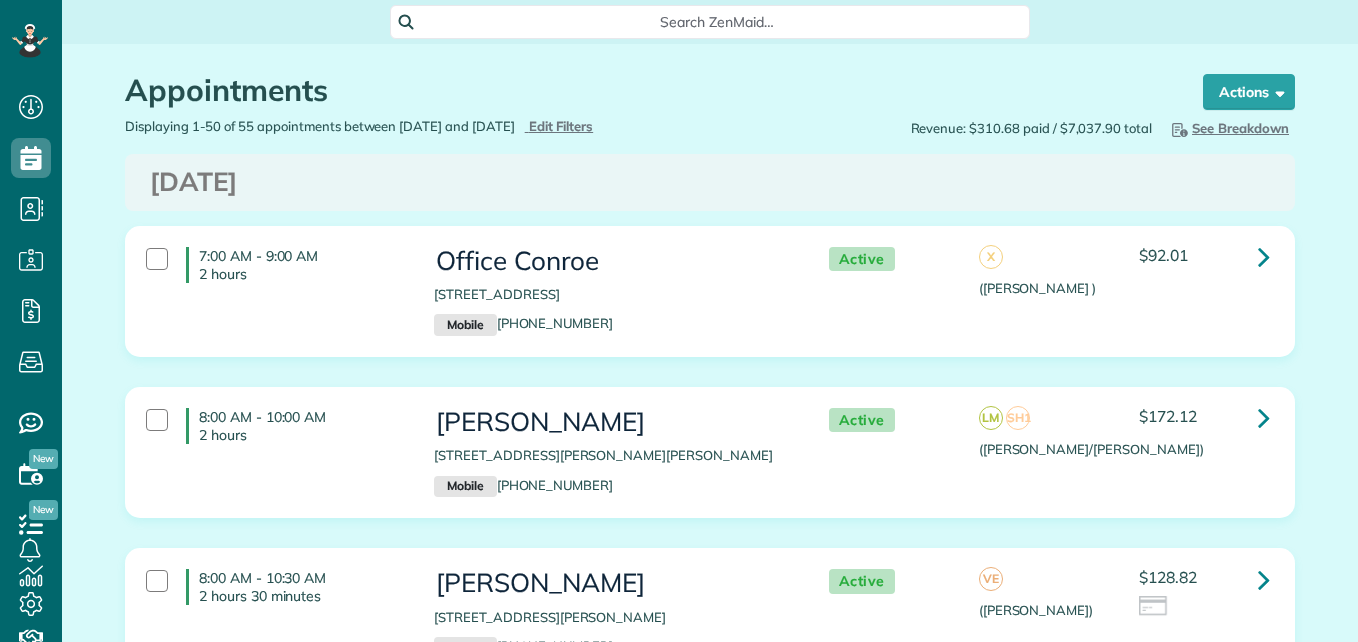 scroll, scrollTop: 0, scrollLeft: 0, axis: both 